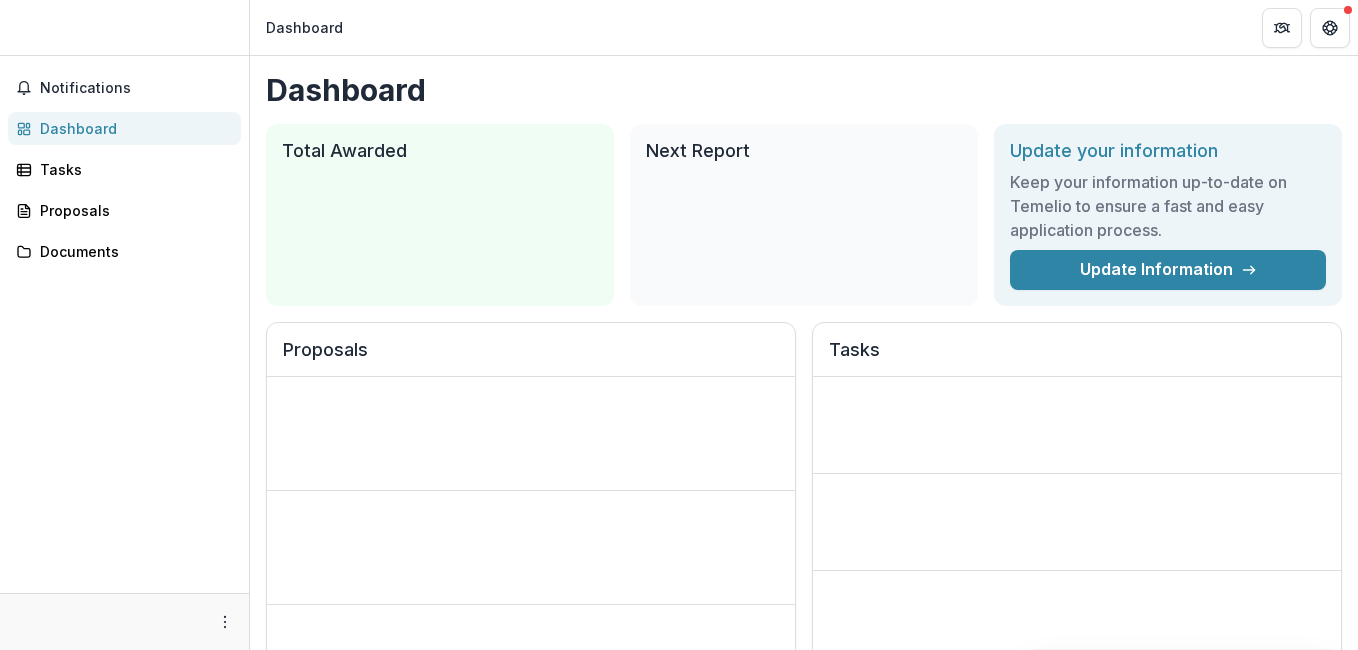 scroll, scrollTop: 0, scrollLeft: 0, axis: both 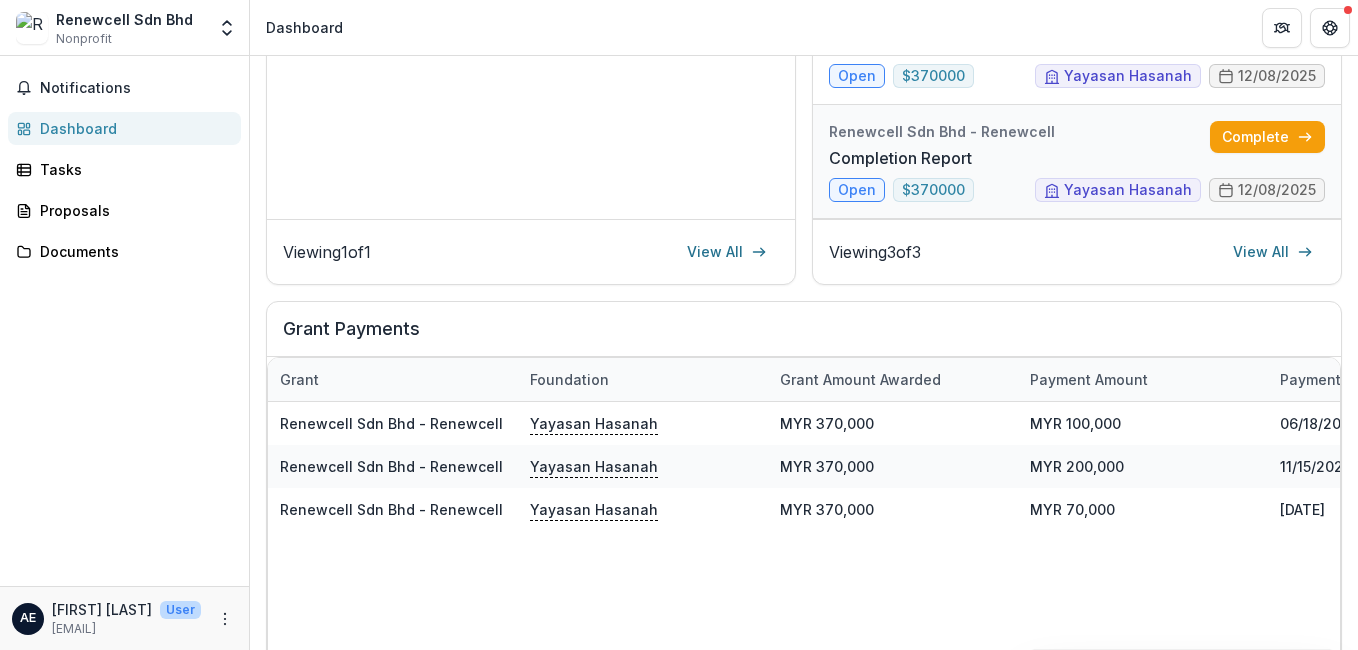 click on "Completion Report" at bounding box center [900, 158] 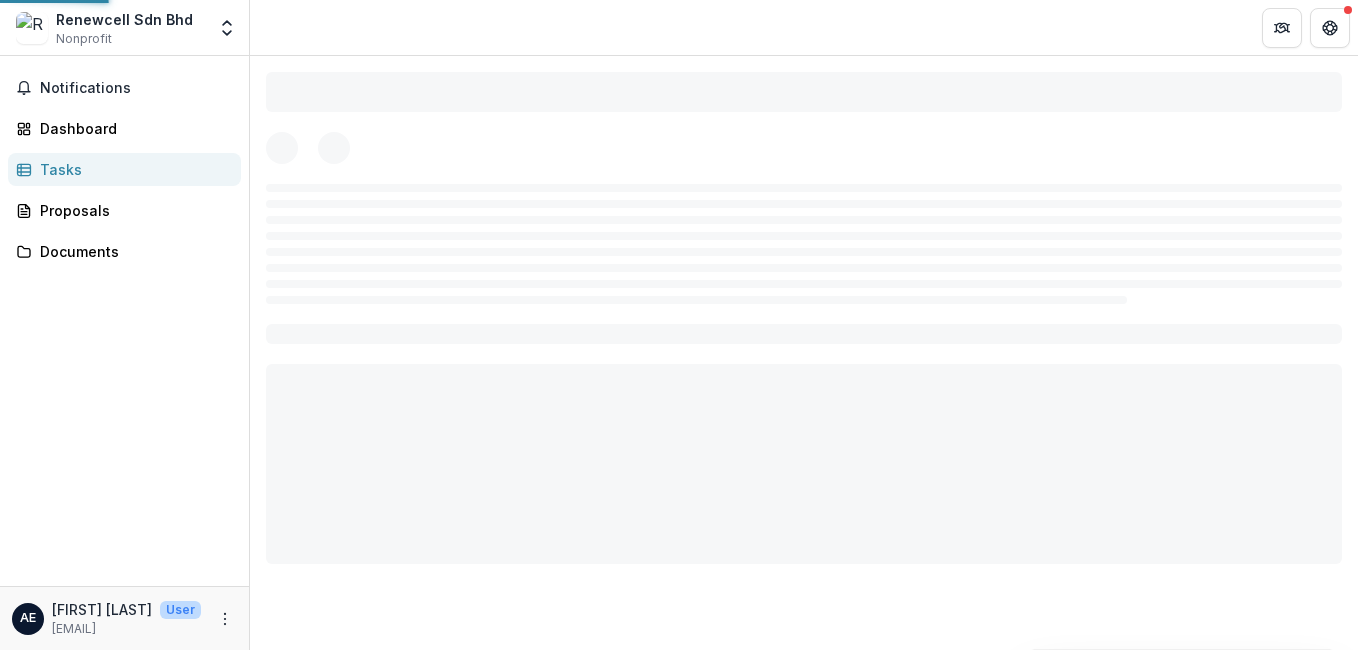 scroll, scrollTop: 0, scrollLeft: 0, axis: both 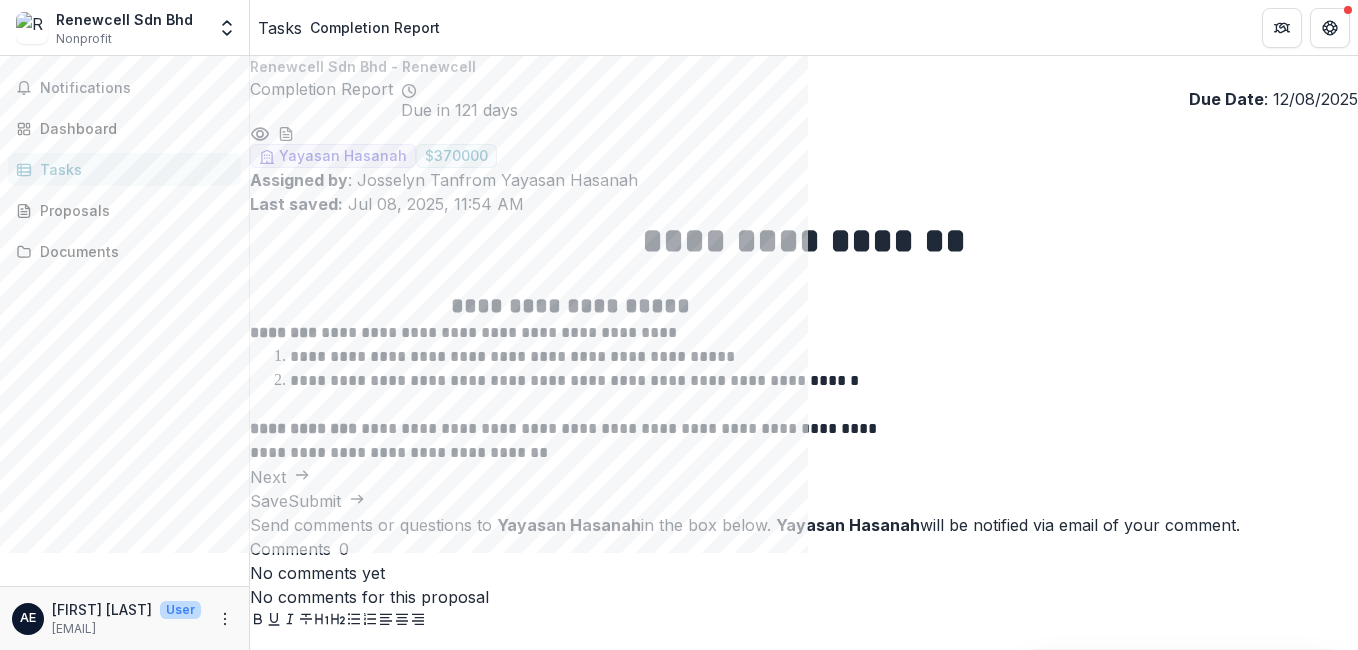 click on "Next" at bounding box center (280, 477) 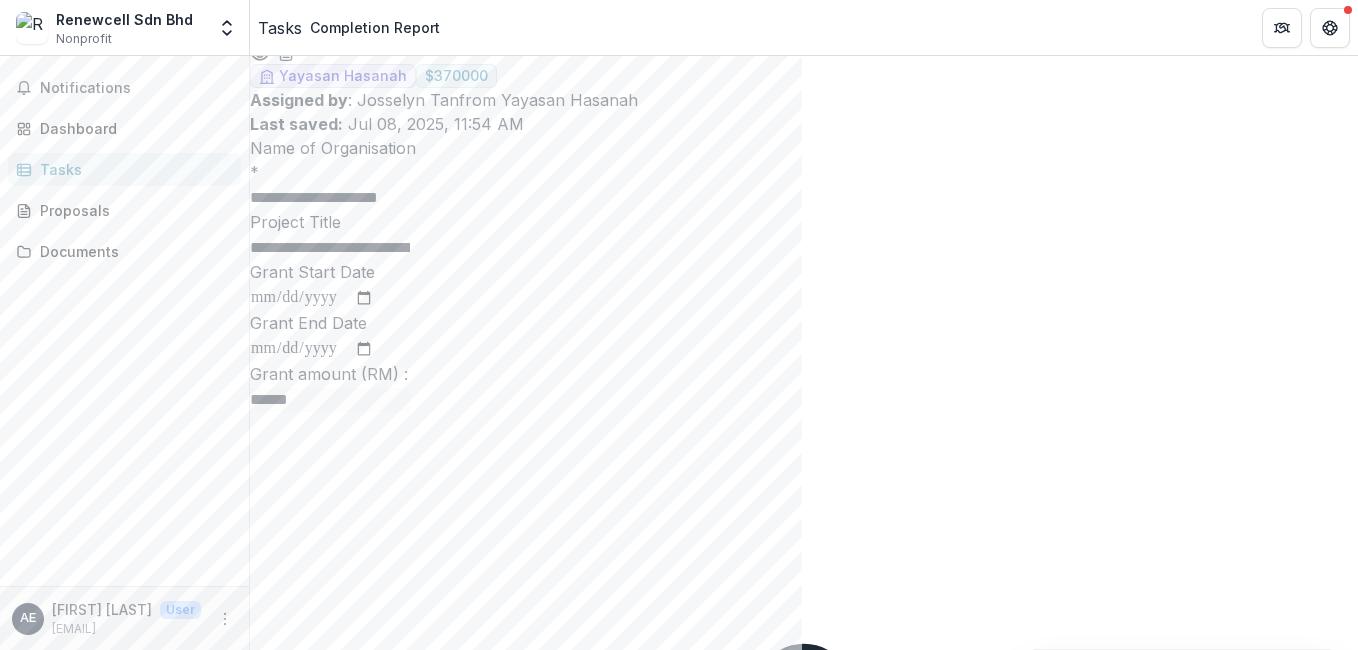 scroll, scrollTop: 200, scrollLeft: 0, axis: vertical 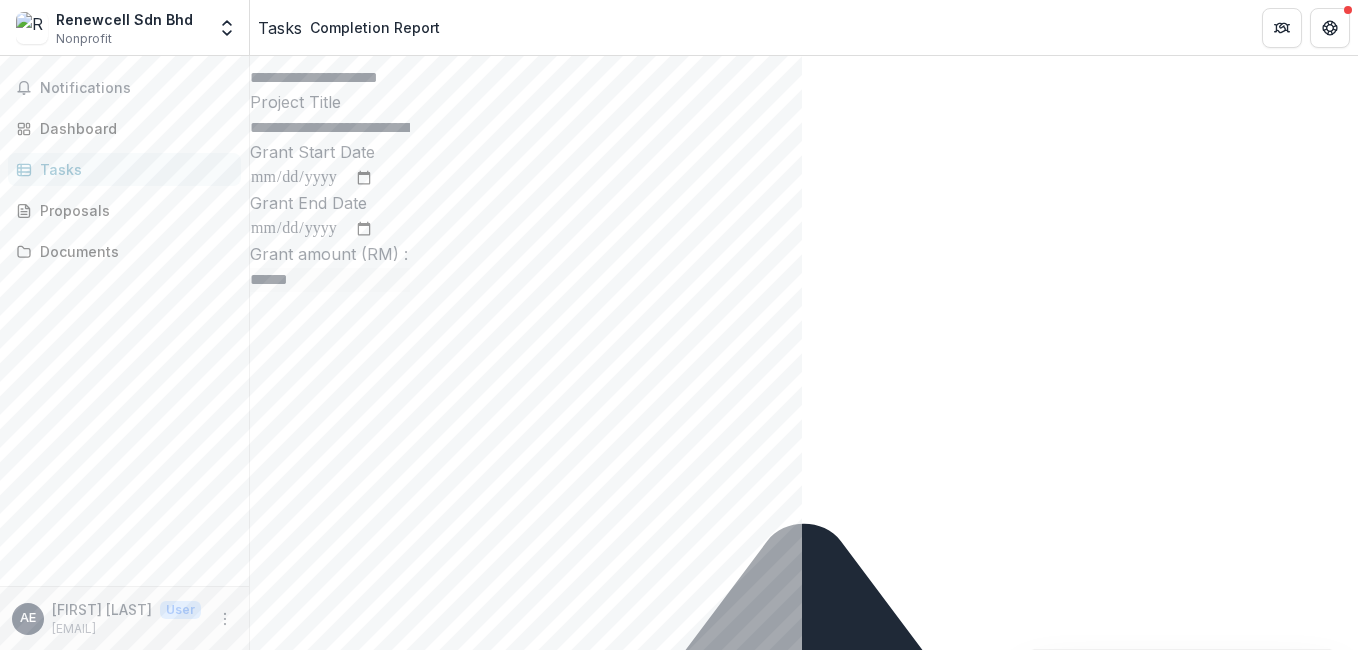 click on "**********" at bounding box center [330, 128] 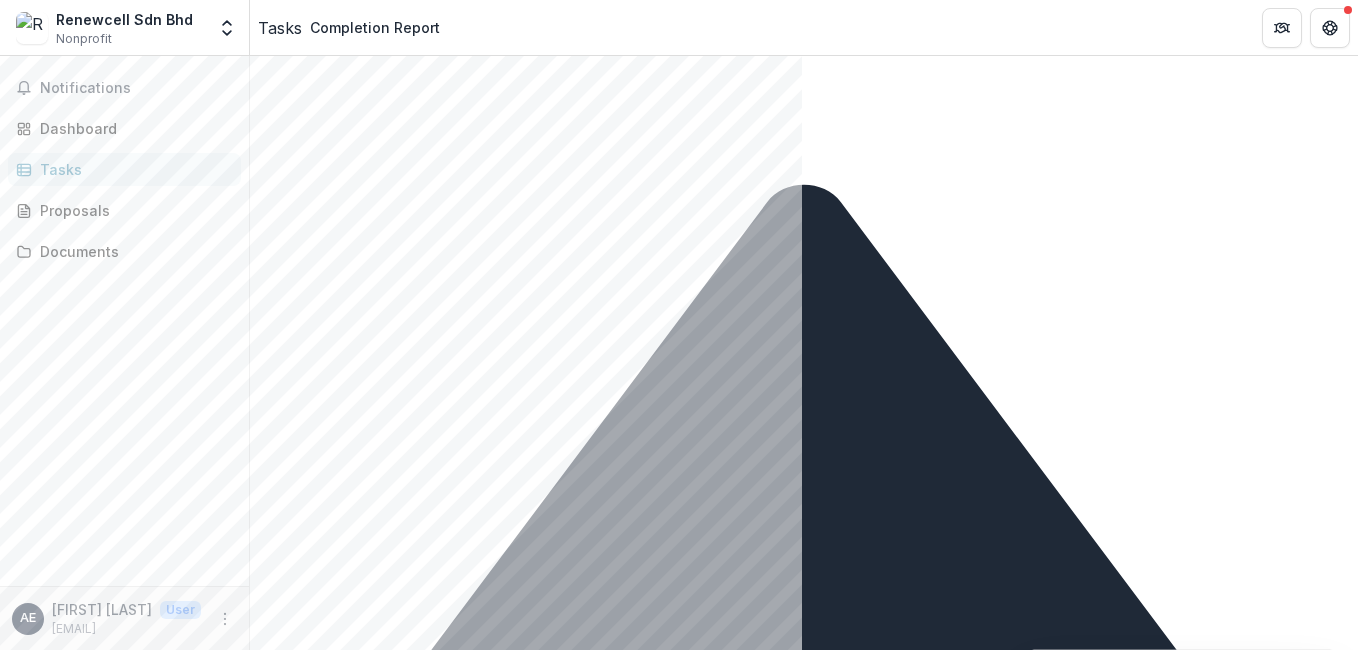 scroll, scrollTop: 558, scrollLeft: 0, axis: vertical 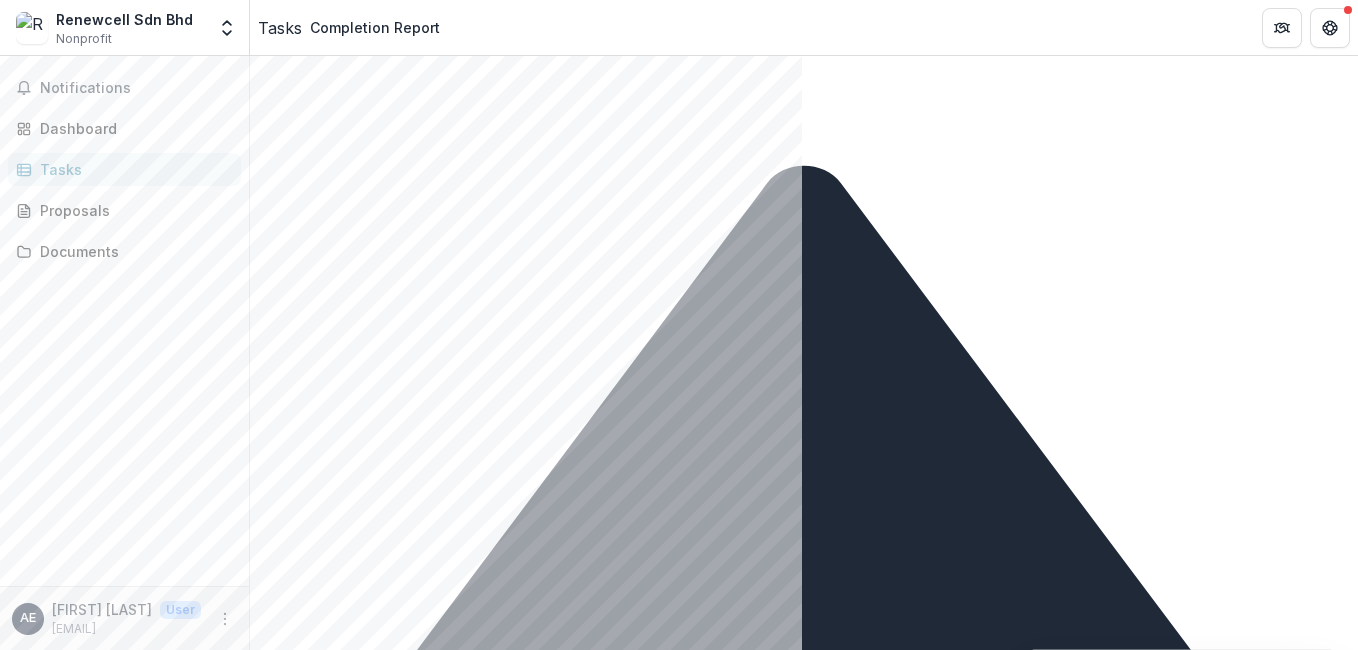 drag, startPoint x: 539, startPoint y: 399, endPoint x: 344, endPoint y: 413, distance: 195.50192 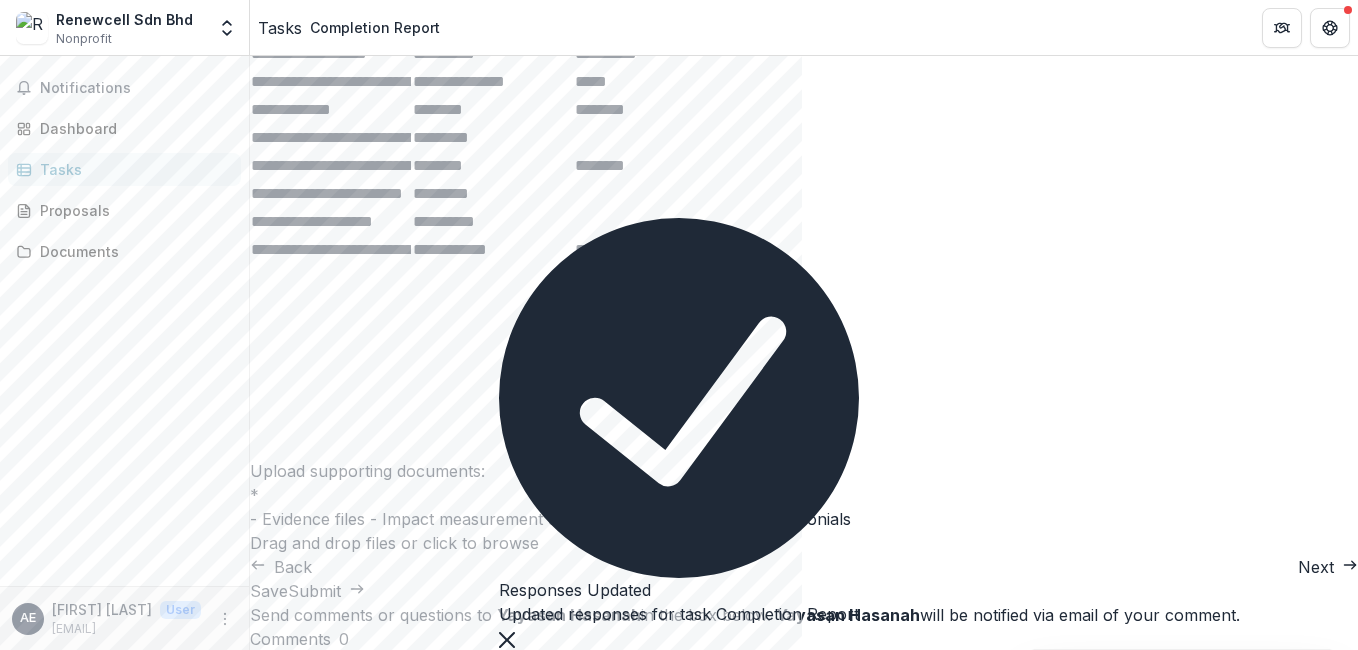 scroll, scrollTop: 1043, scrollLeft: 0, axis: vertical 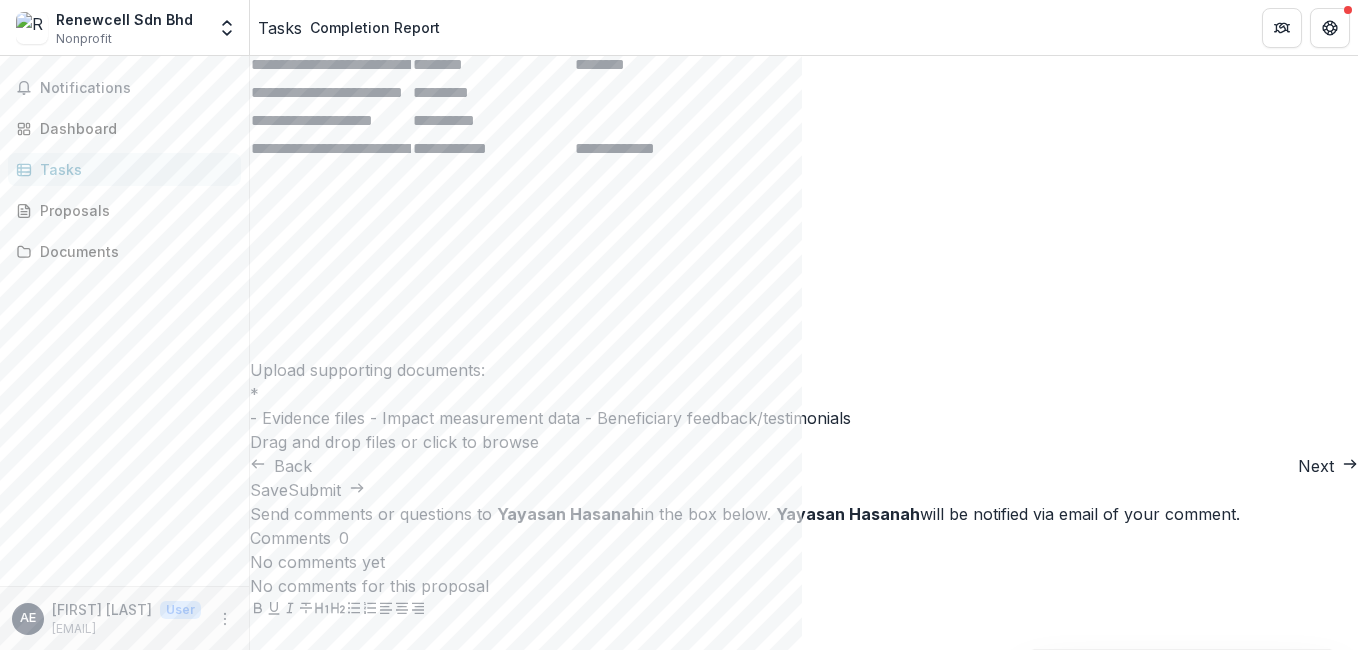 click on "Next" at bounding box center (1328, 466) 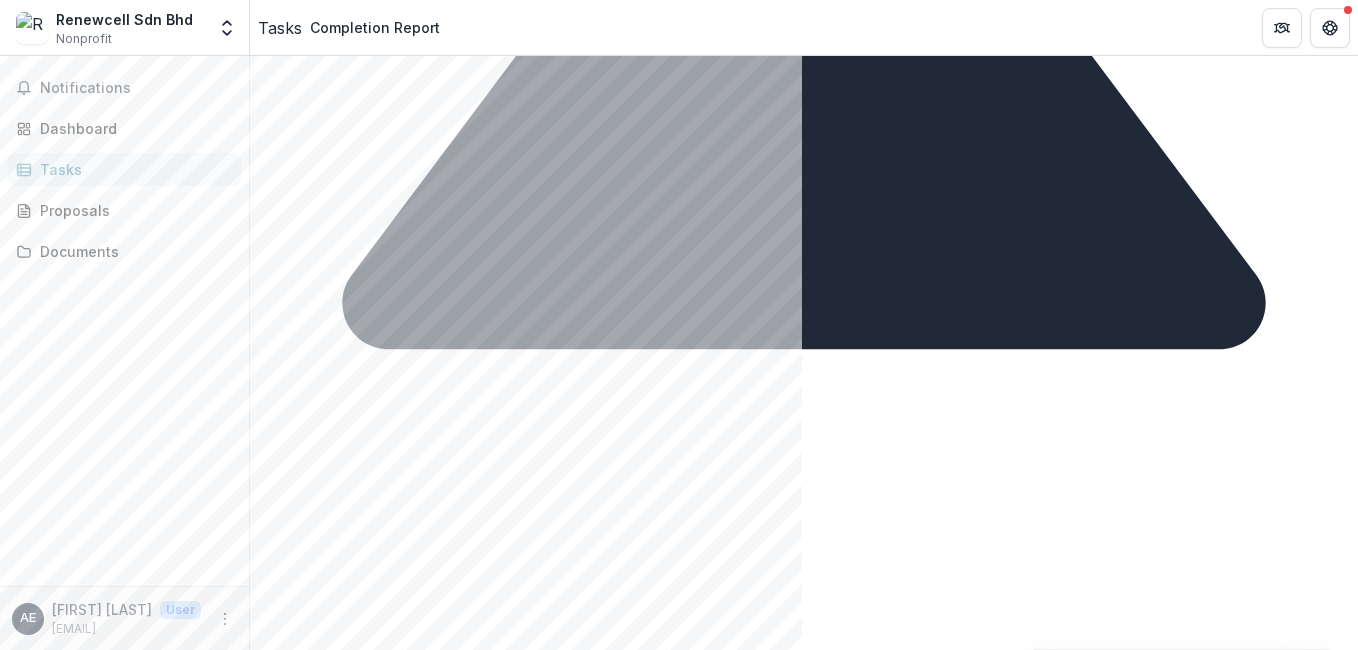 scroll, scrollTop: 239, scrollLeft: 0, axis: vertical 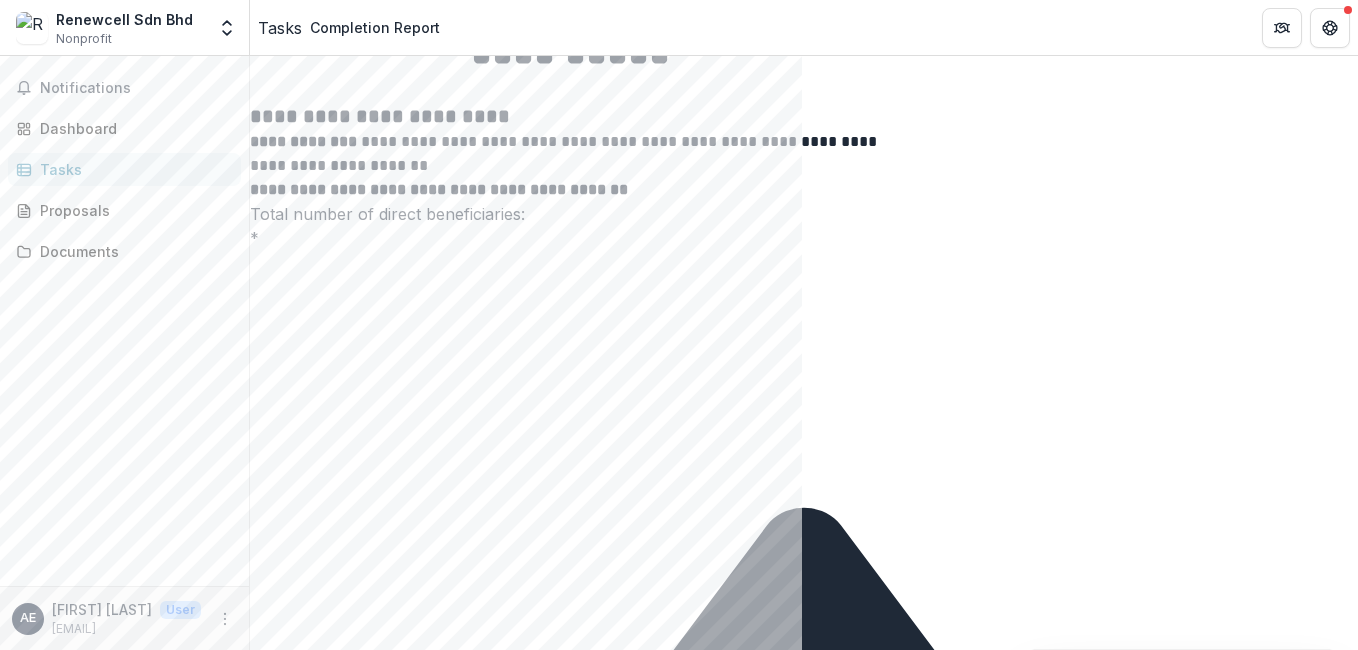 click on "Back" at bounding box center [281, 2703] 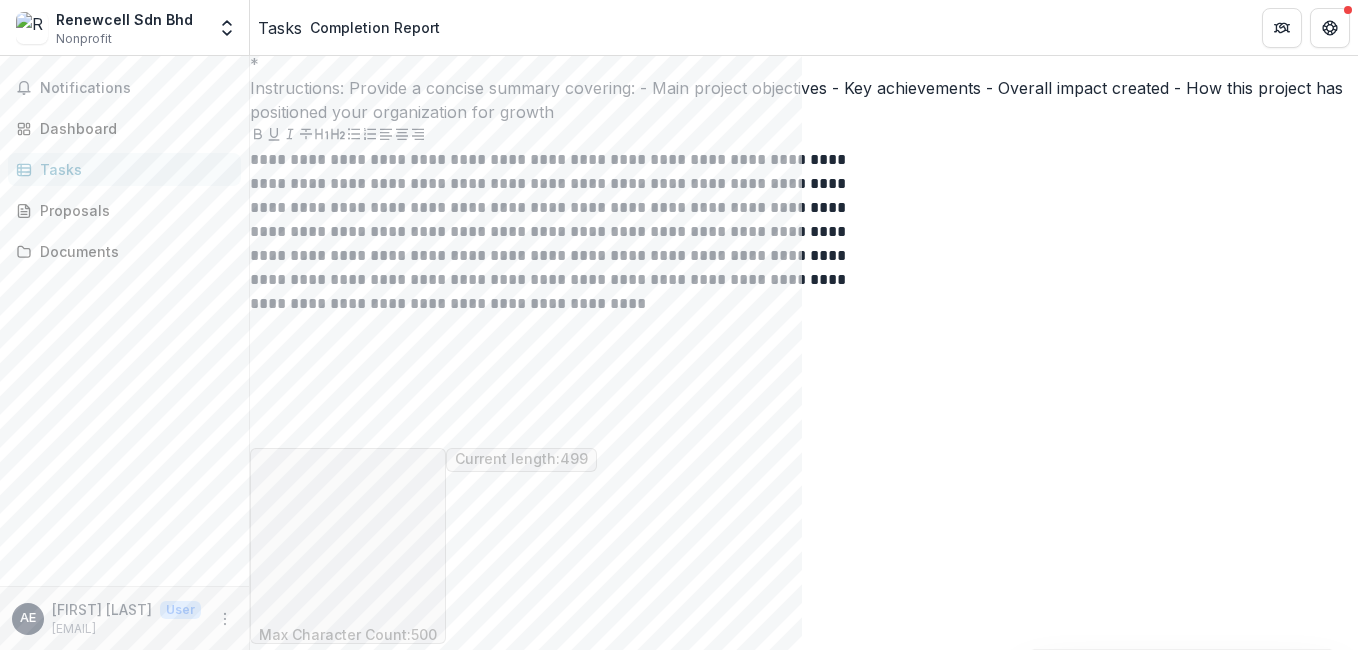 scroll, scrollTop: 1043, scrollLeft: 0, axis: vertical 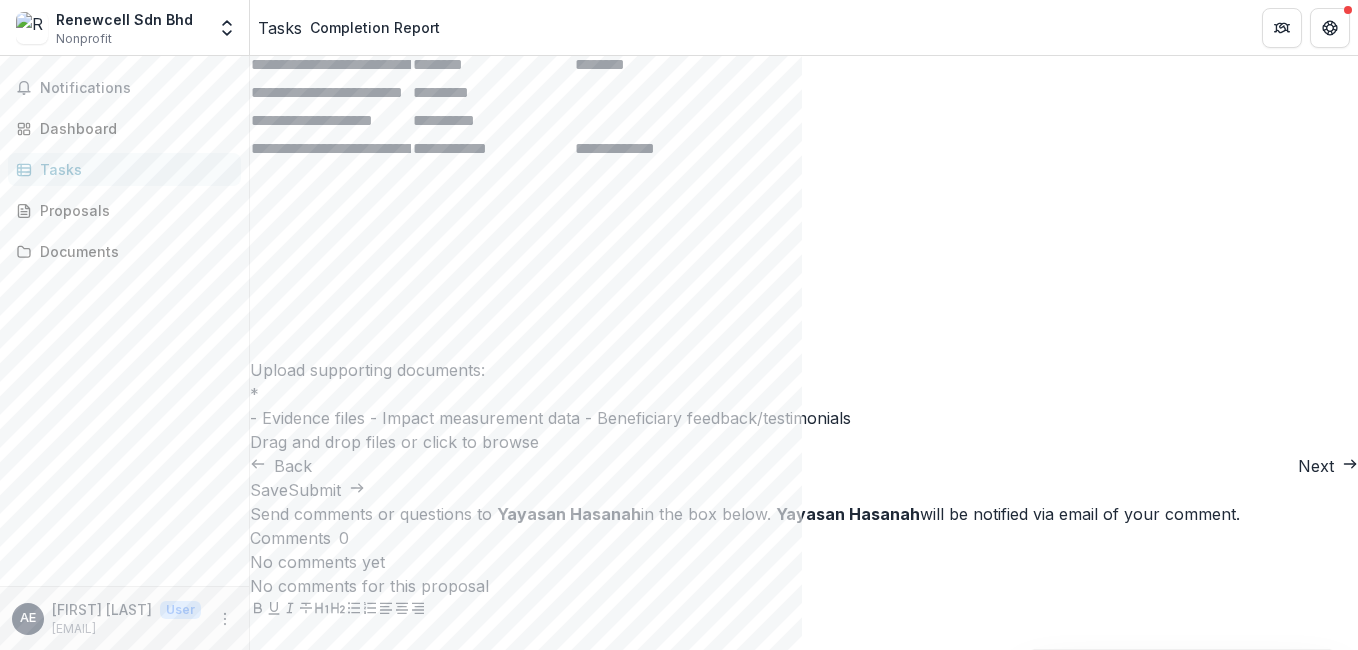 click on "Next" at bounding box center (1328, 466) 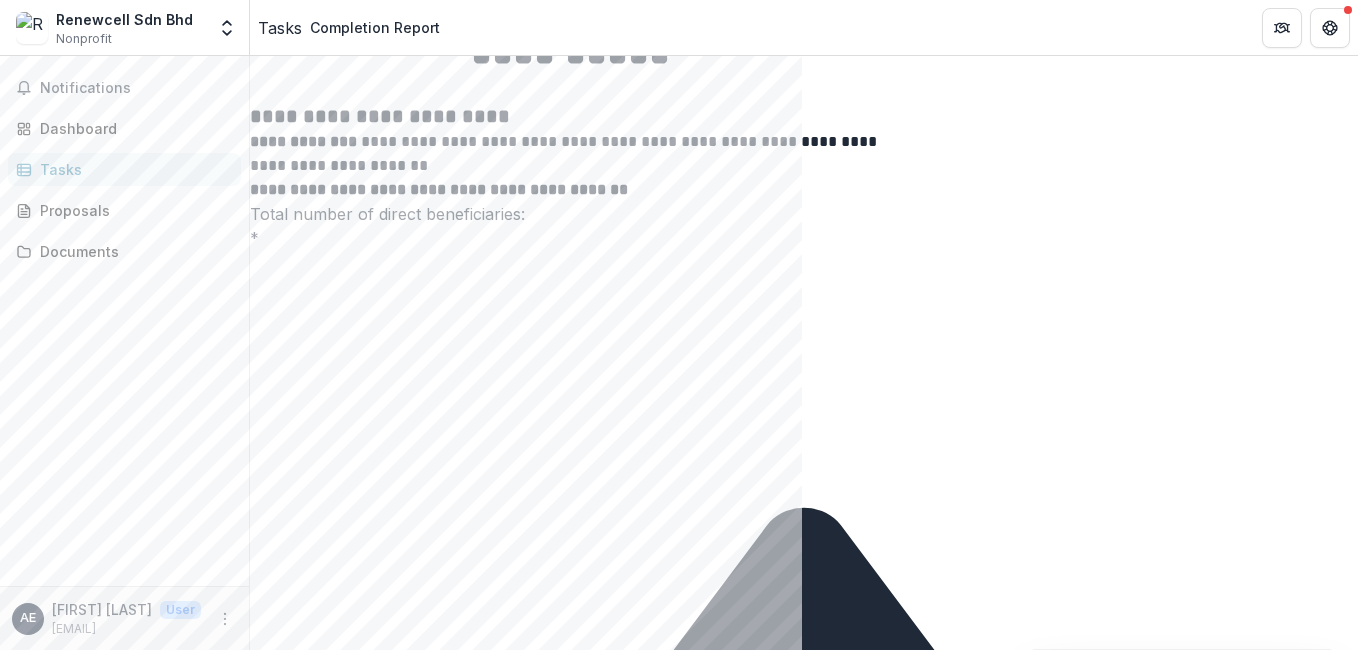 click at bounding box center (804, 2627) 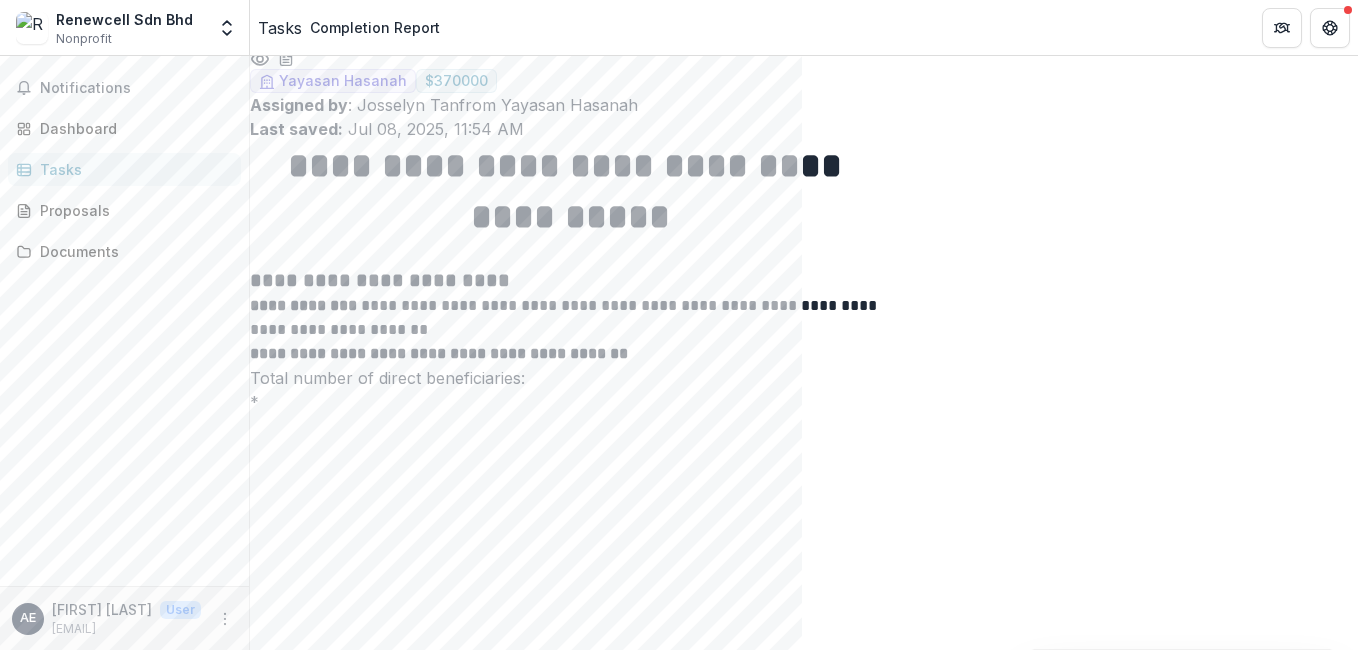 scroll, scrollTop: 0, scrollLeft: 0, axis: both 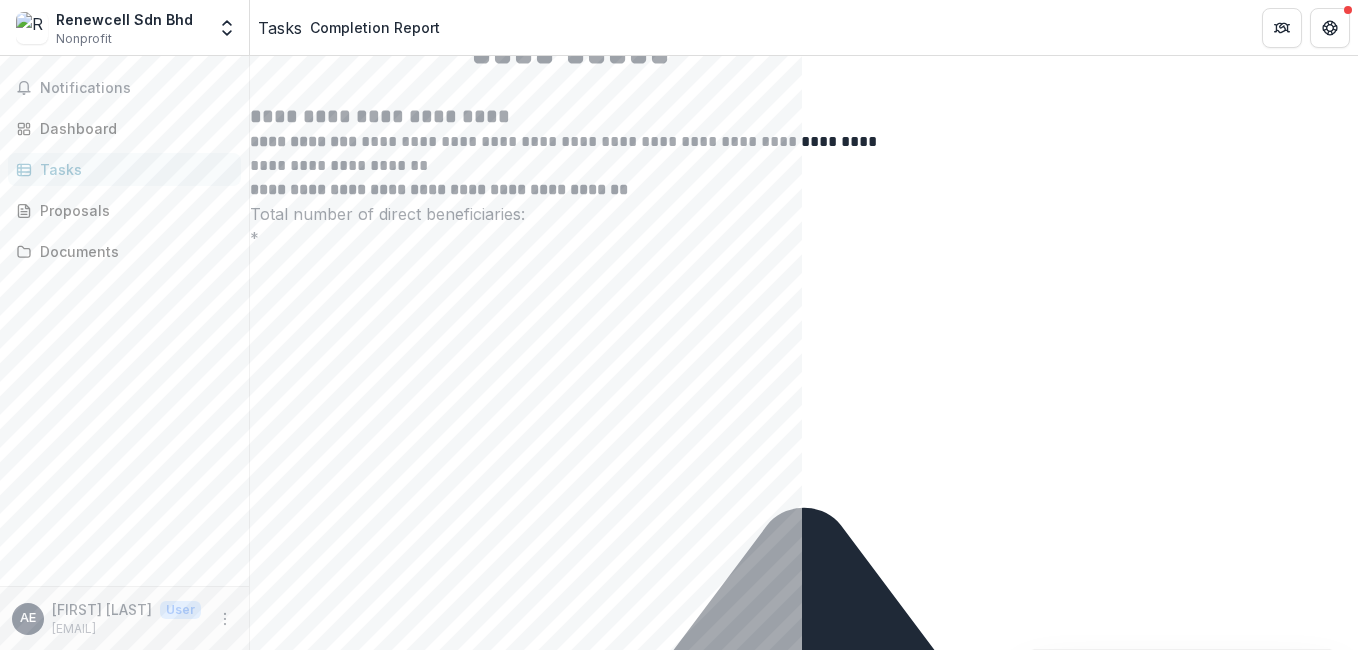 click on "Next" at bounding box center (1328, 2703) 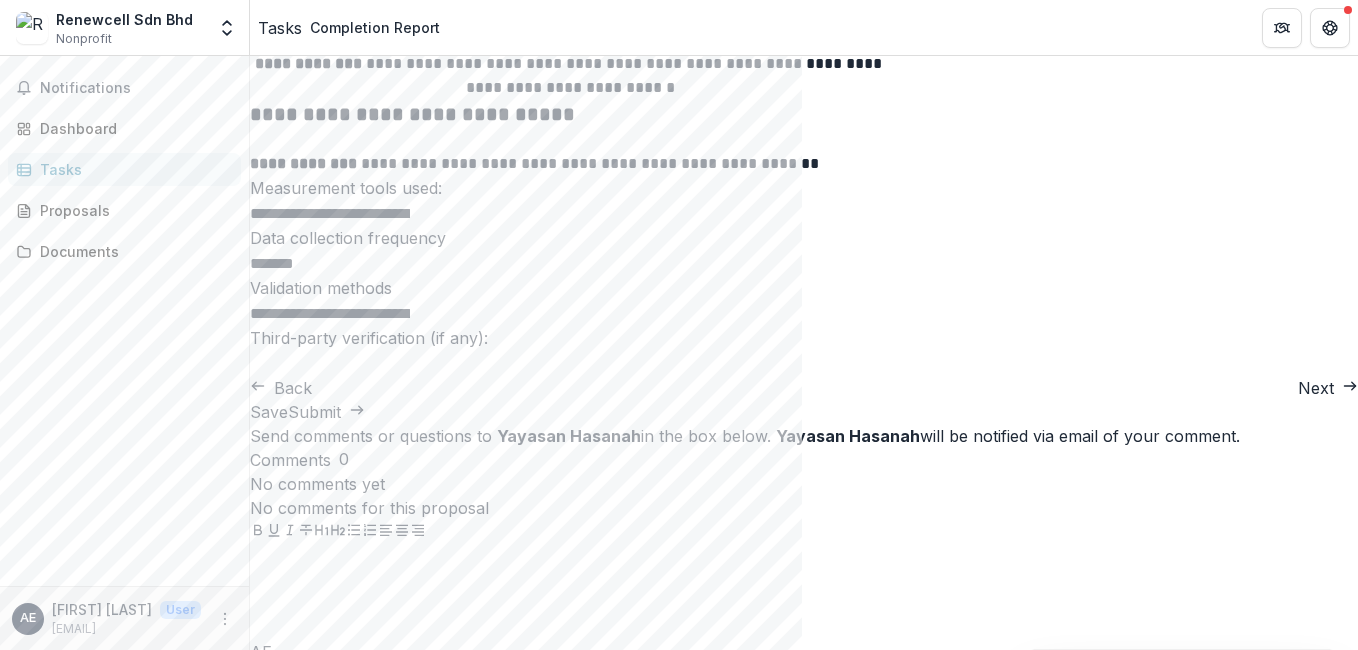 scroll, scrollTop: 359, scrollLeft: 0, axis: vertical 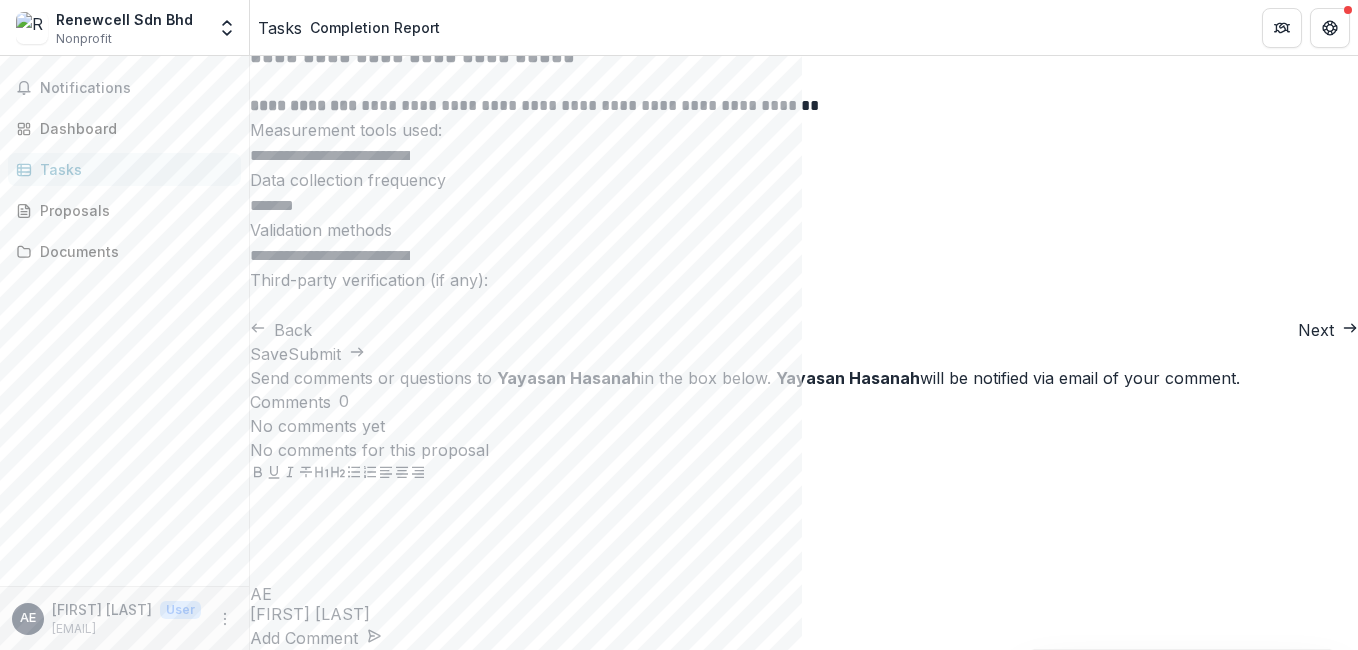 click on "Next" at bounding box center [1328, 330] 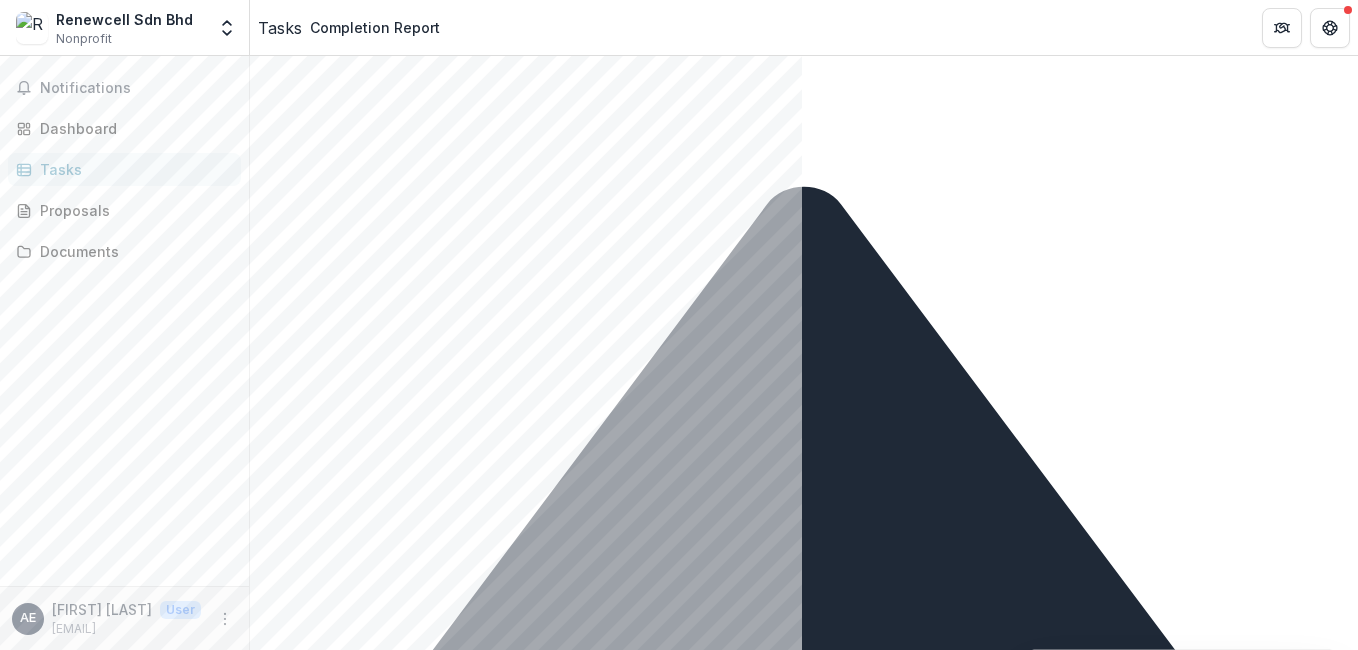 scroll, scrollTop: 56, scrollLeft: 0, axis: vertical 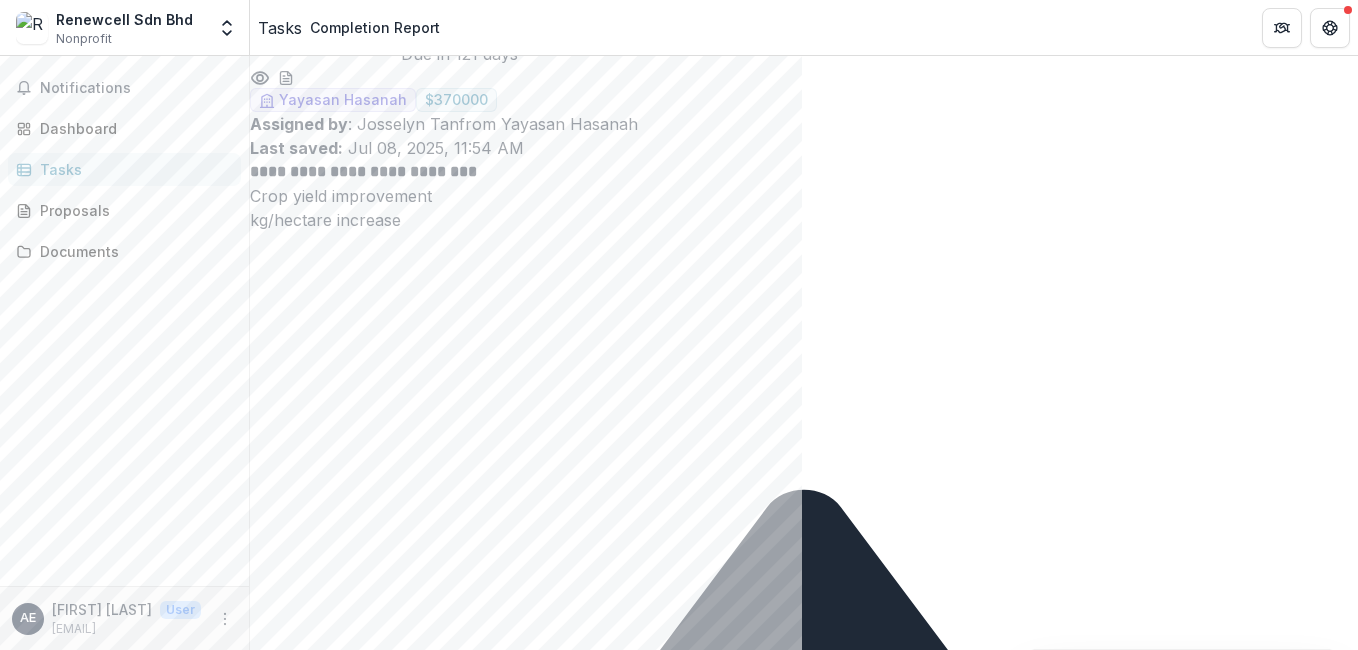 click on "Next" at bounding box center (1328, 4826) 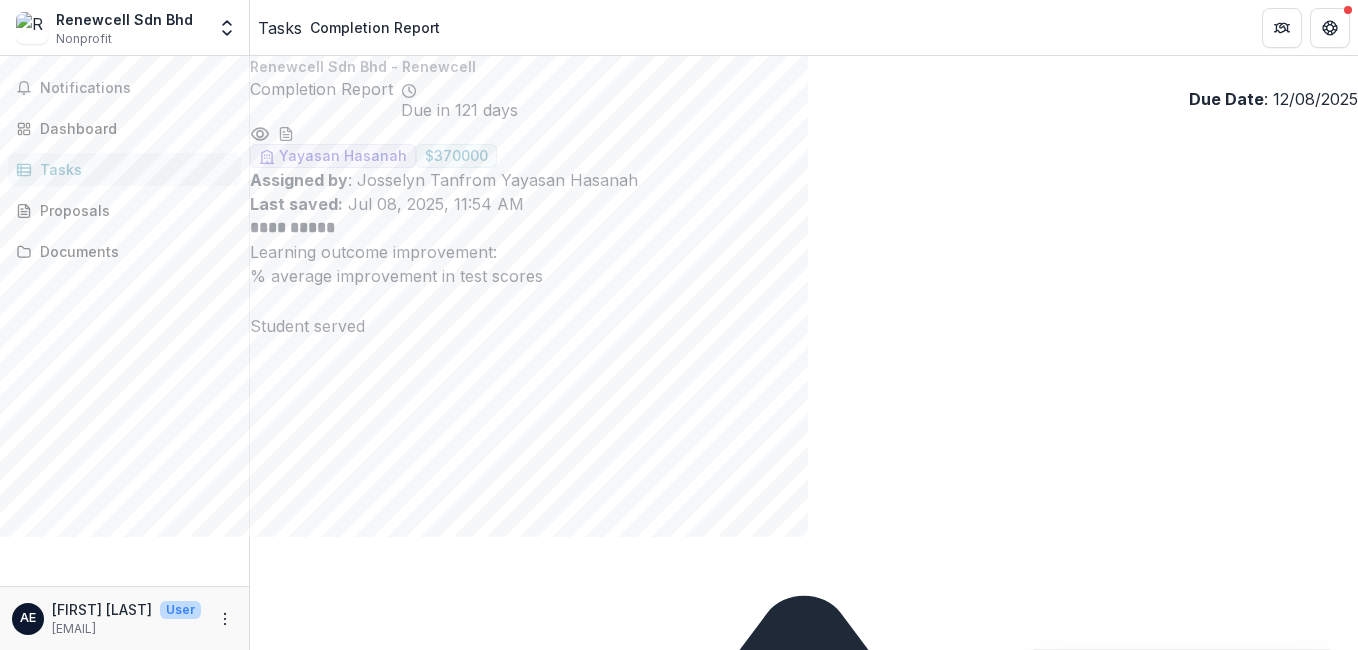 click on "Next" at bounding box center (1328, 2592) 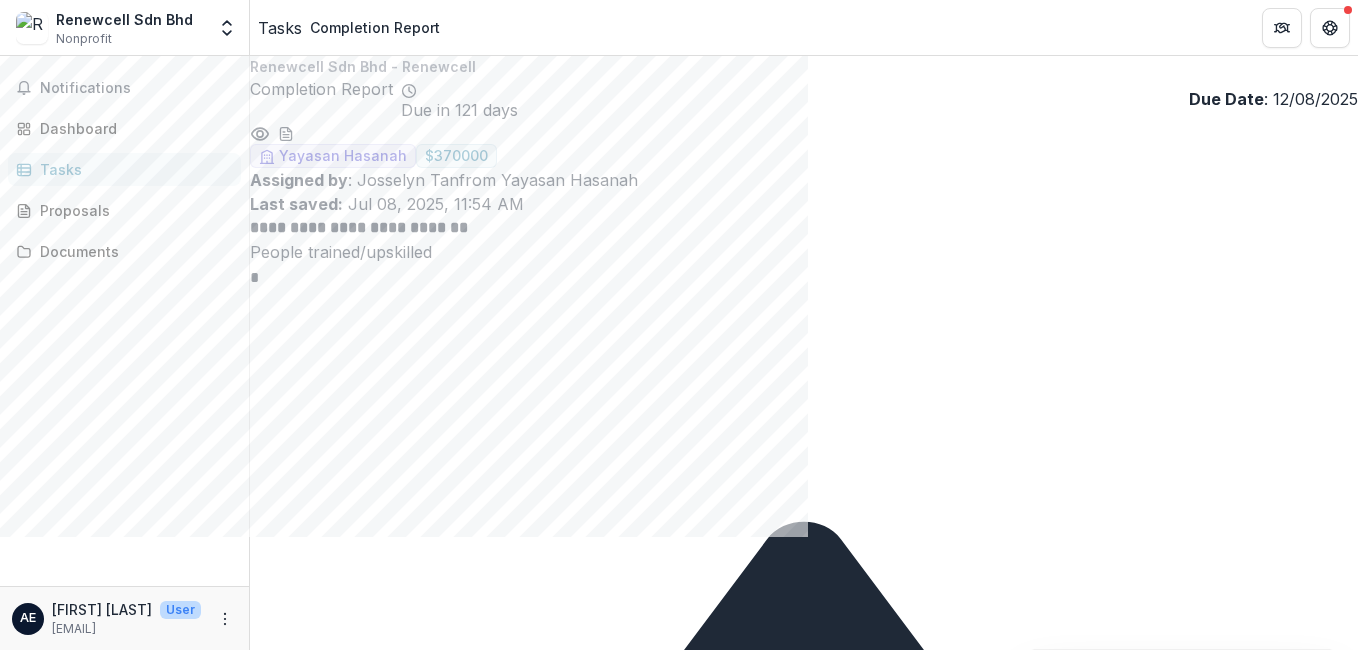 click on "Next" at bounding box center [1328, 2592] 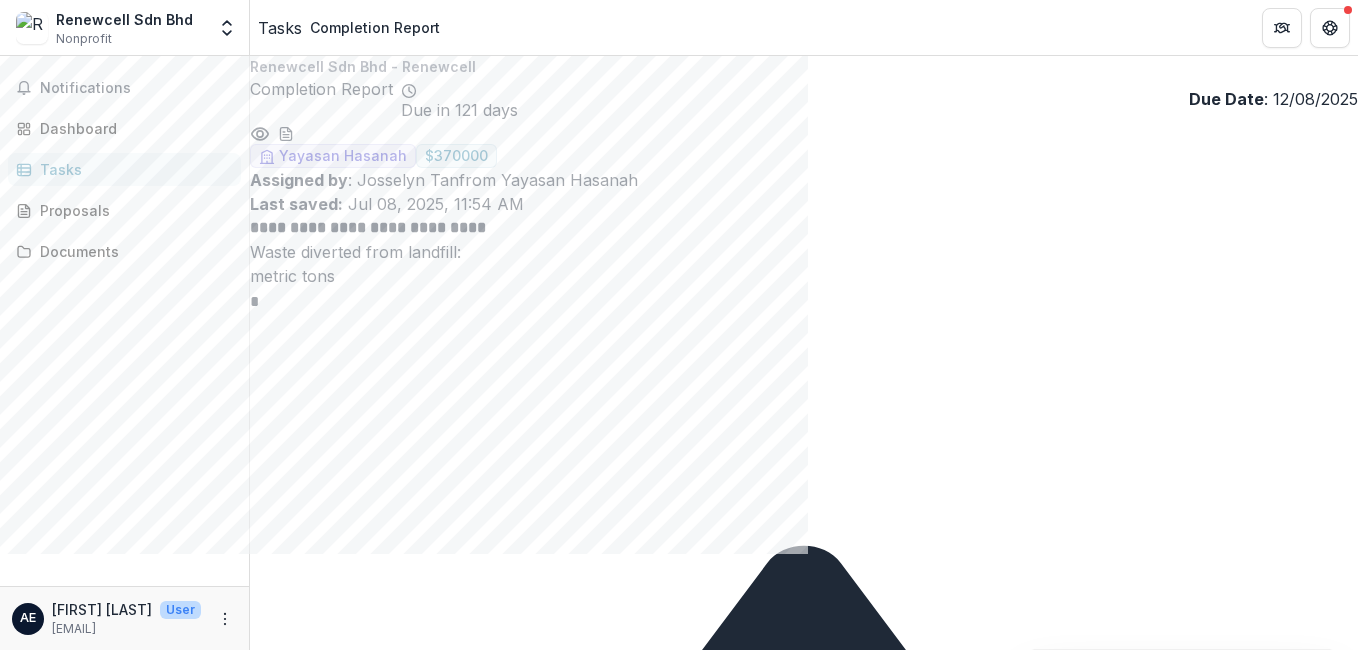 click on "Back" at bounding box center (281, 4832) 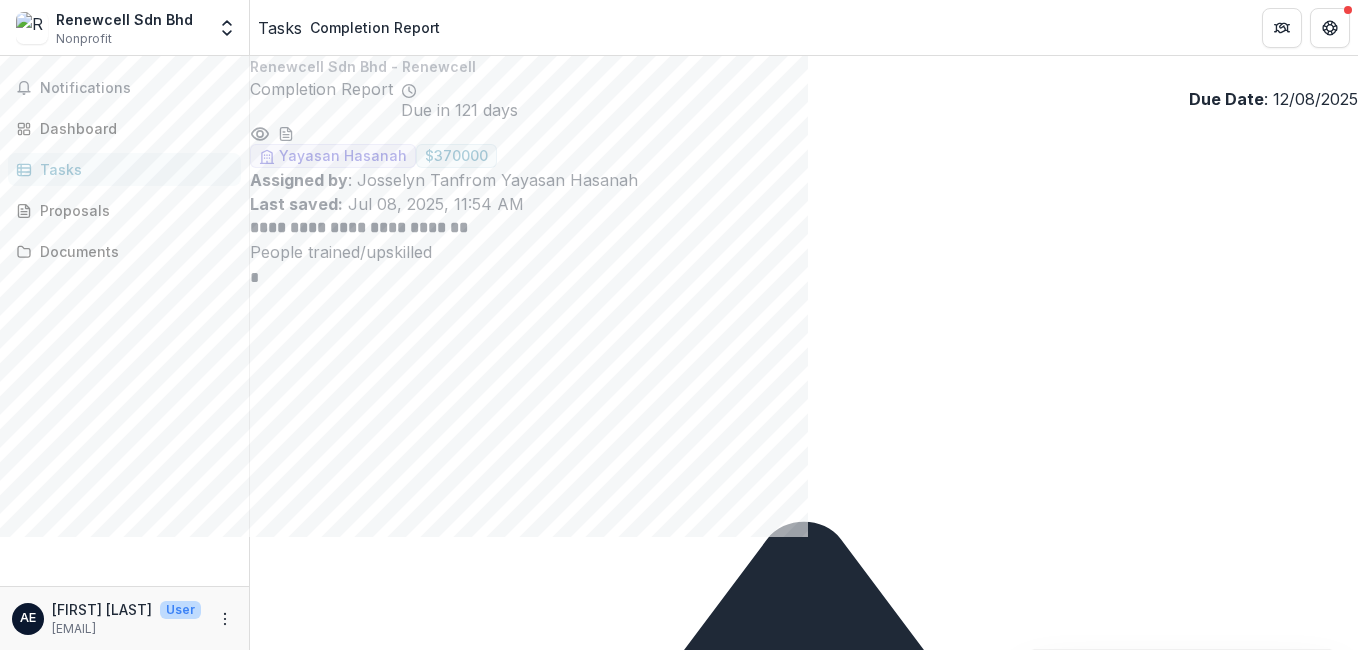 click on "Next" at bounding box center (1328, 2592) 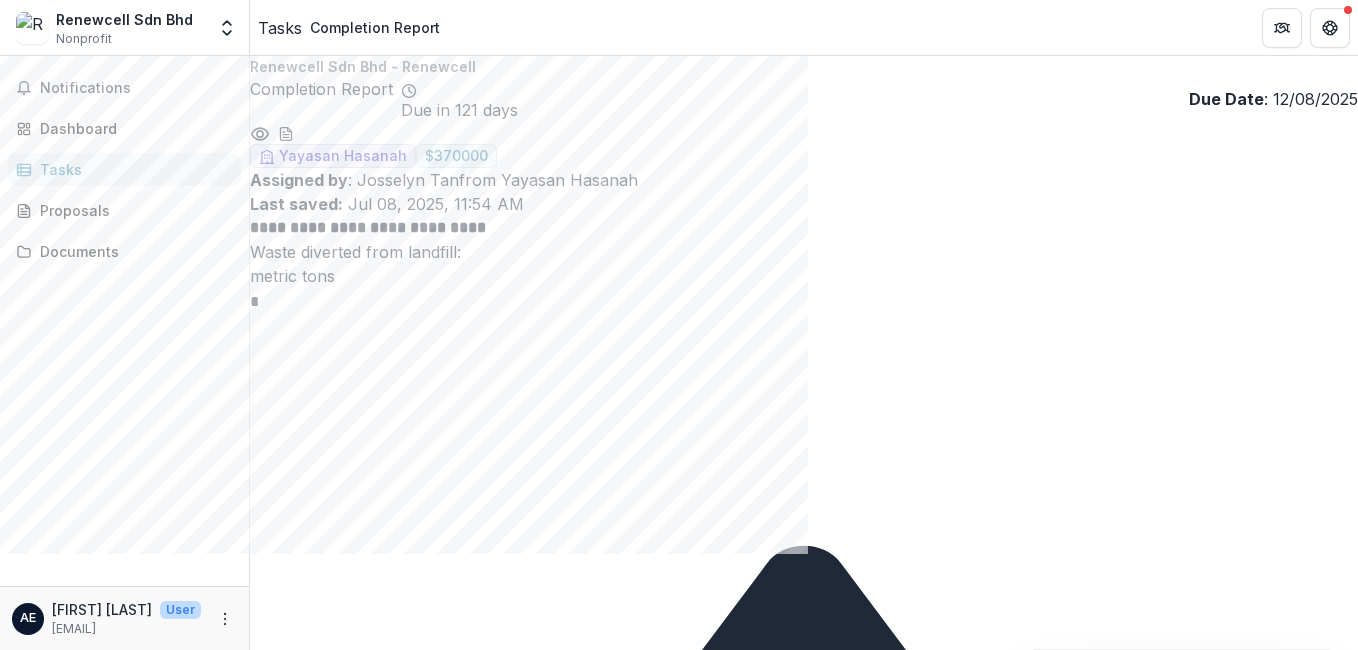 click on "**********" at bounding box center [804, 2530] 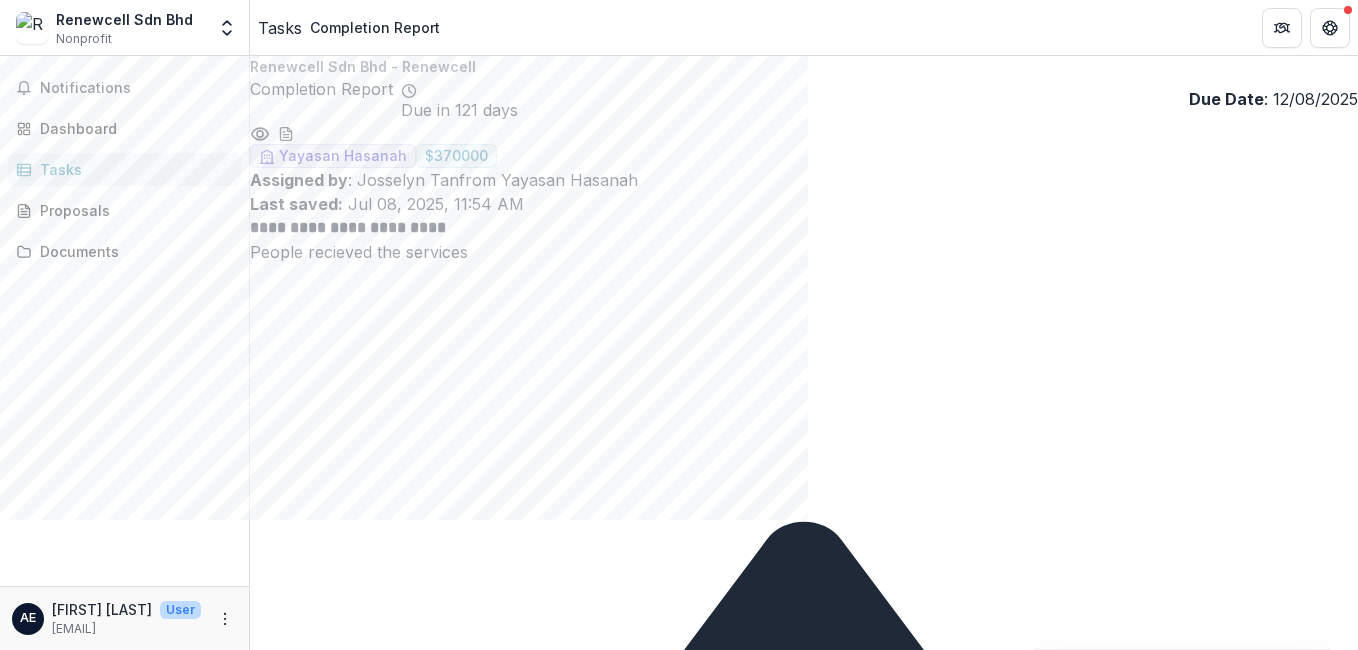 click on "Next" at bounding box center [1328, 4784] 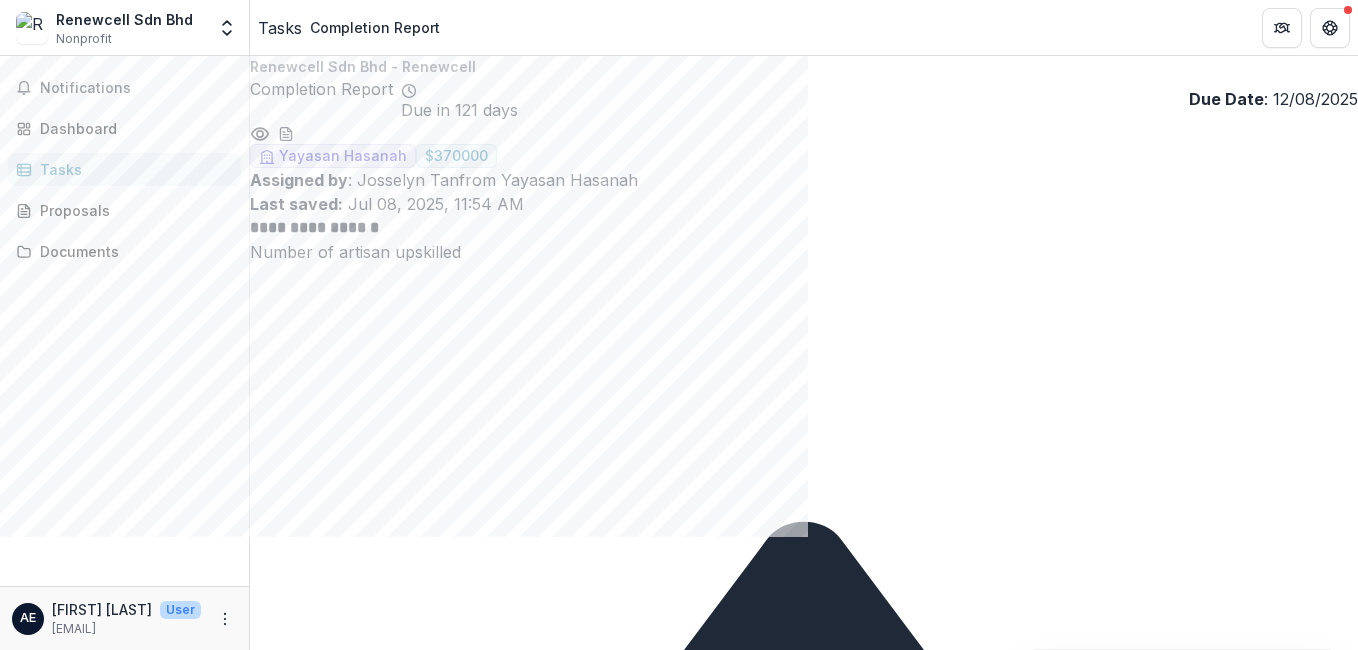 click on "Next" at bounding box center (1328, 2592) 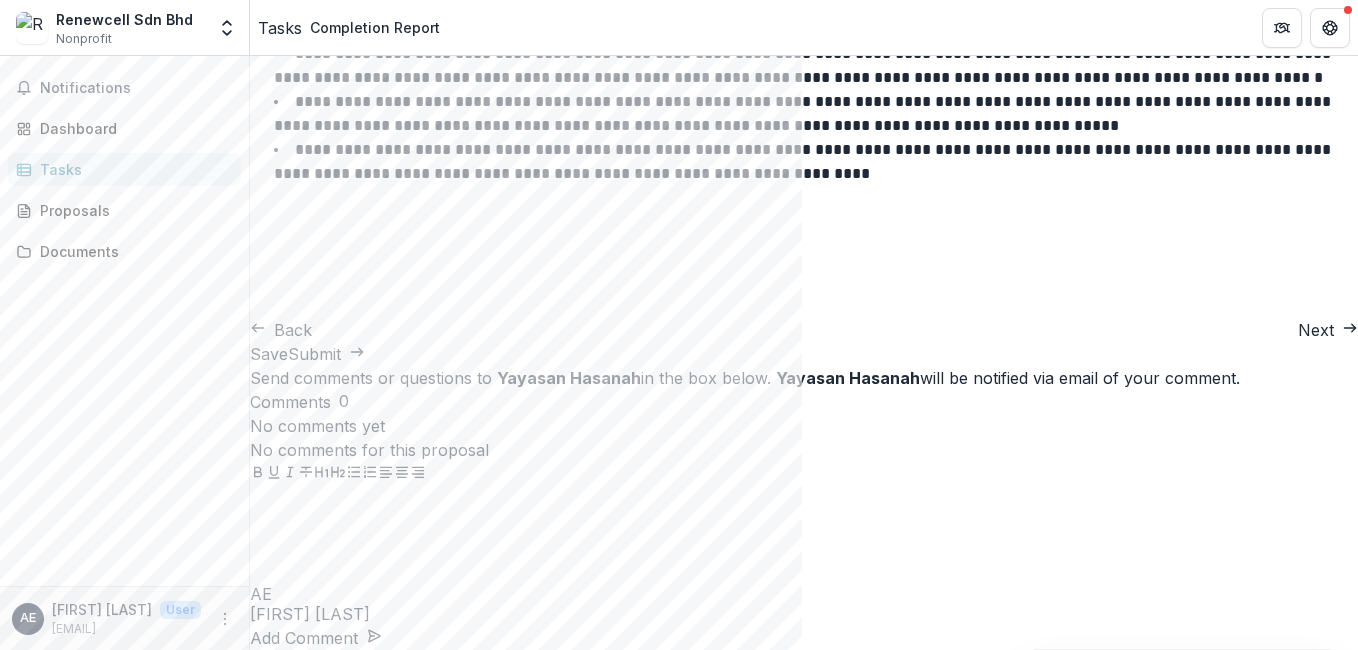 click on "Next" at bounding box center (1328, 330) 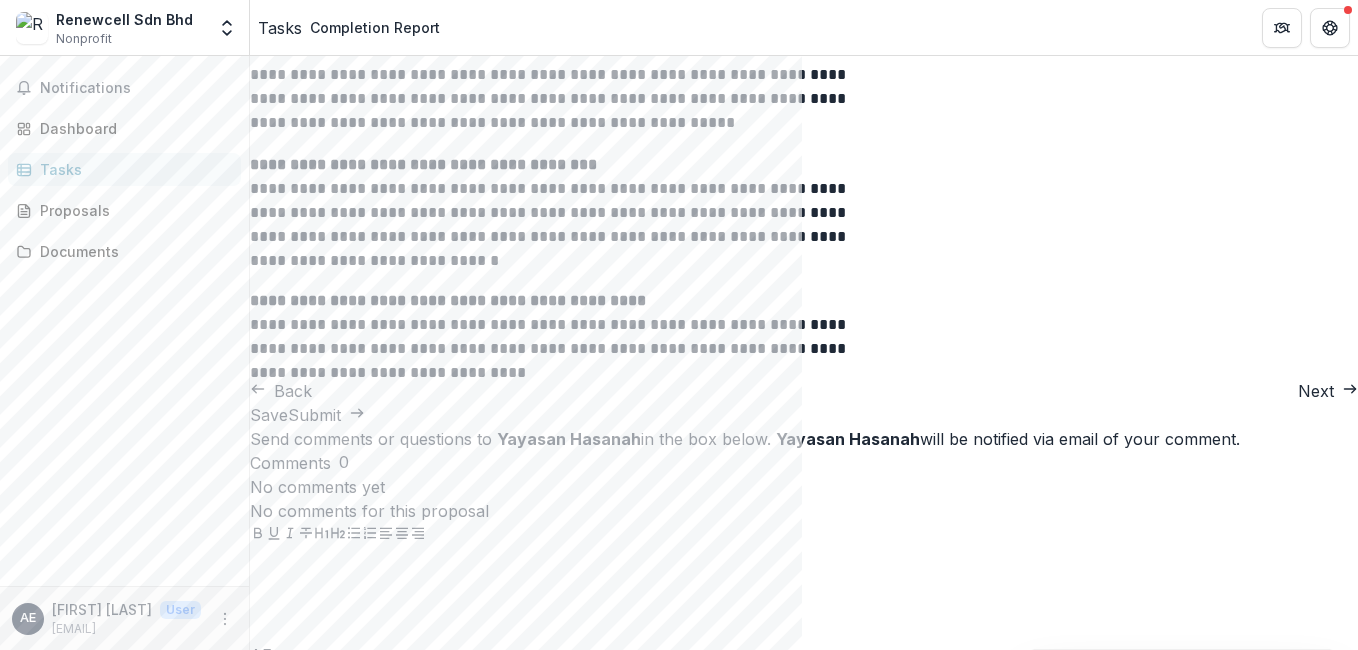 click on "Next" at bounding box center (1328, 391) 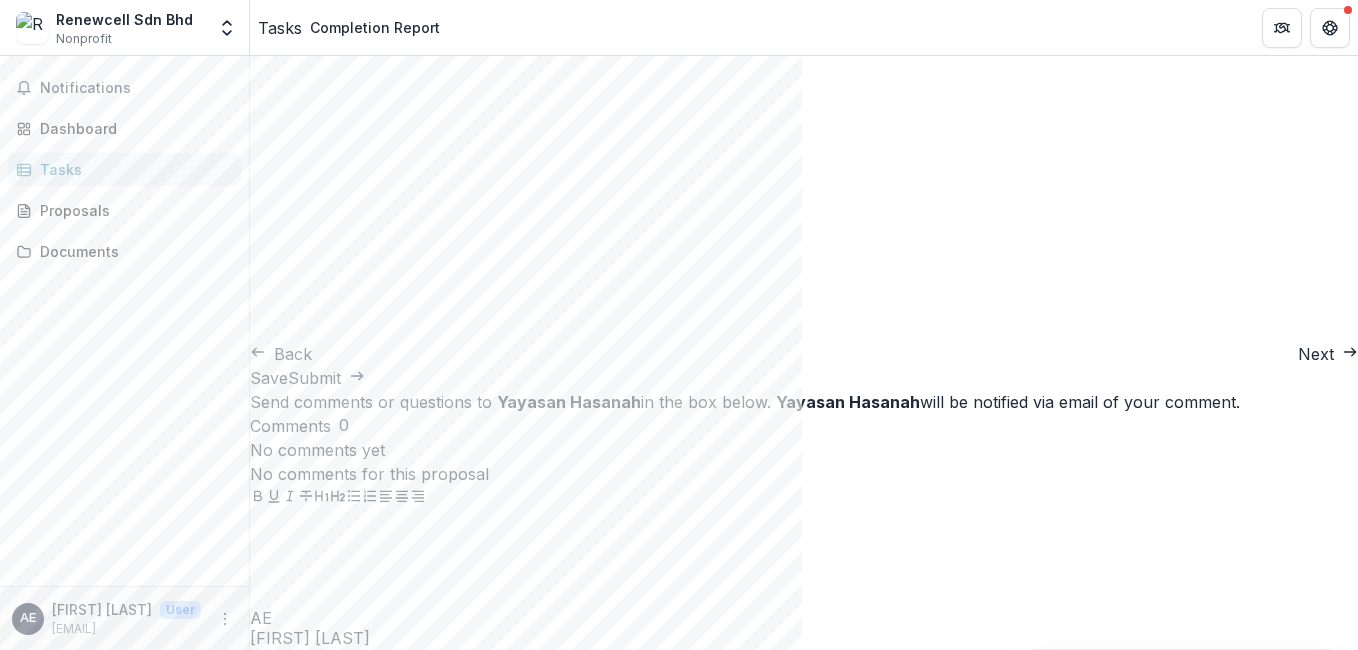 click on "Next" at bounding box center [1328, 354] 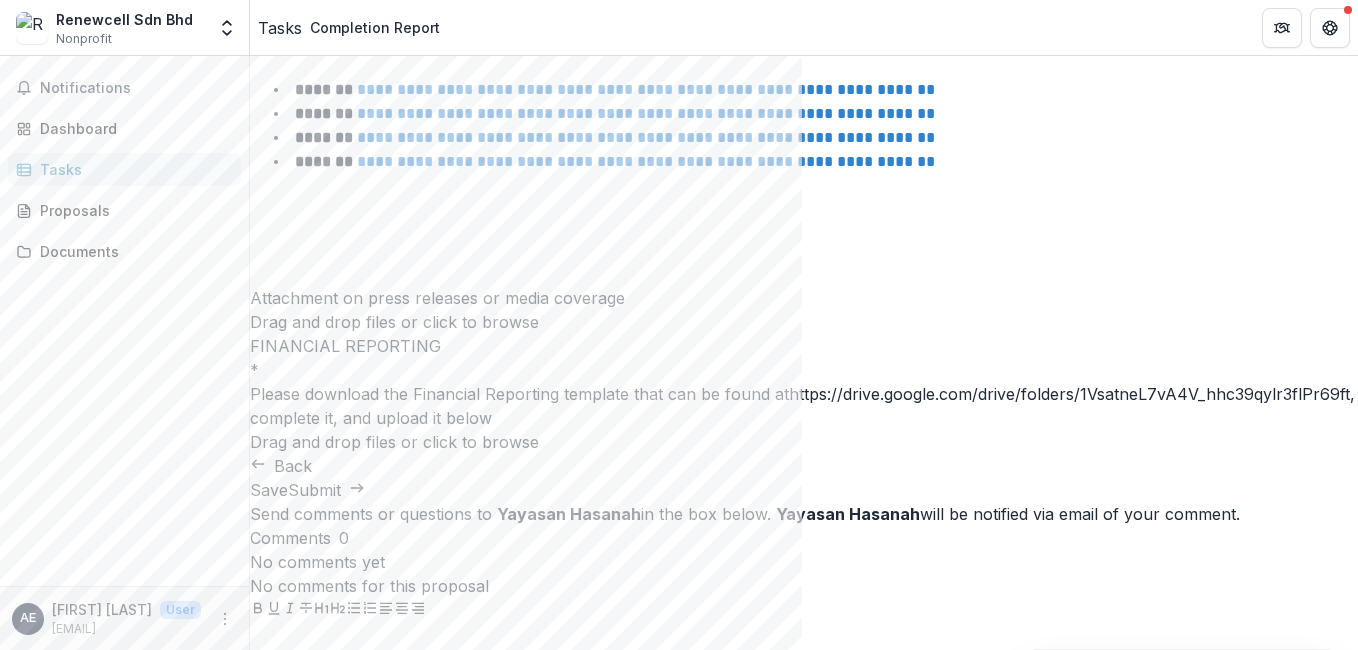 scroll, scrollTop: 602, scrollLeft: 0, axis: vertical 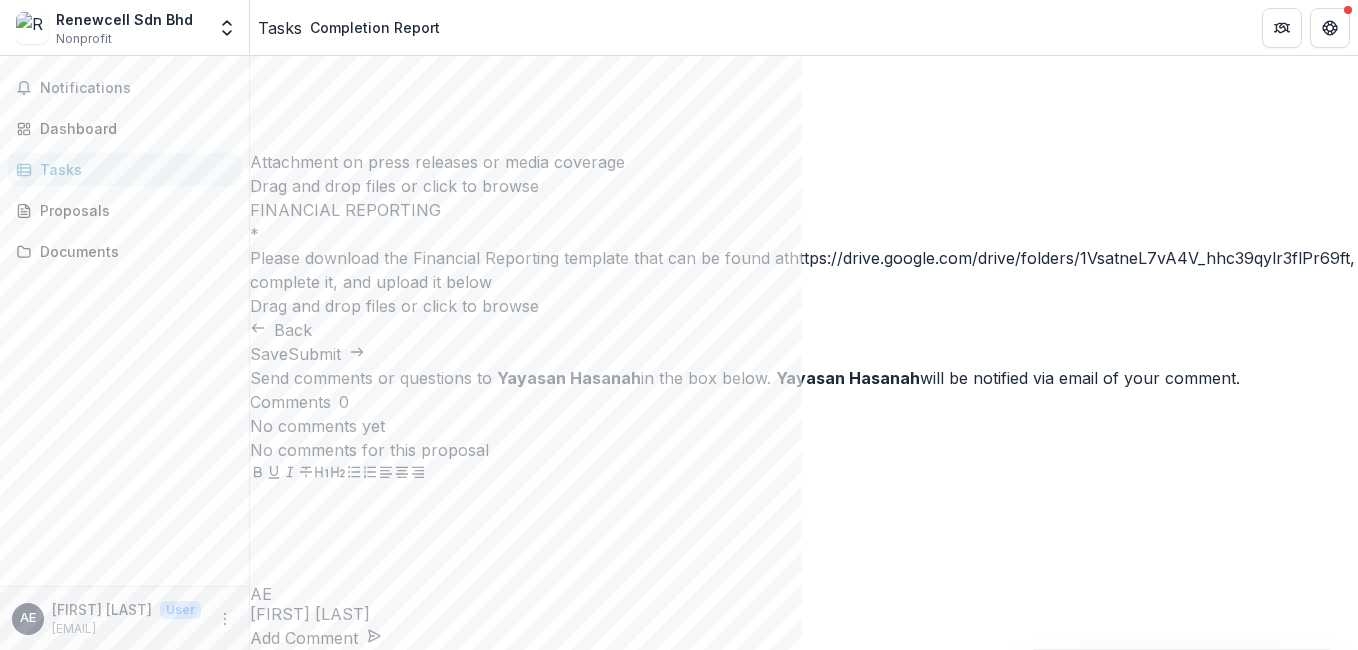 click on "Back" at bounding box center [281, 330] 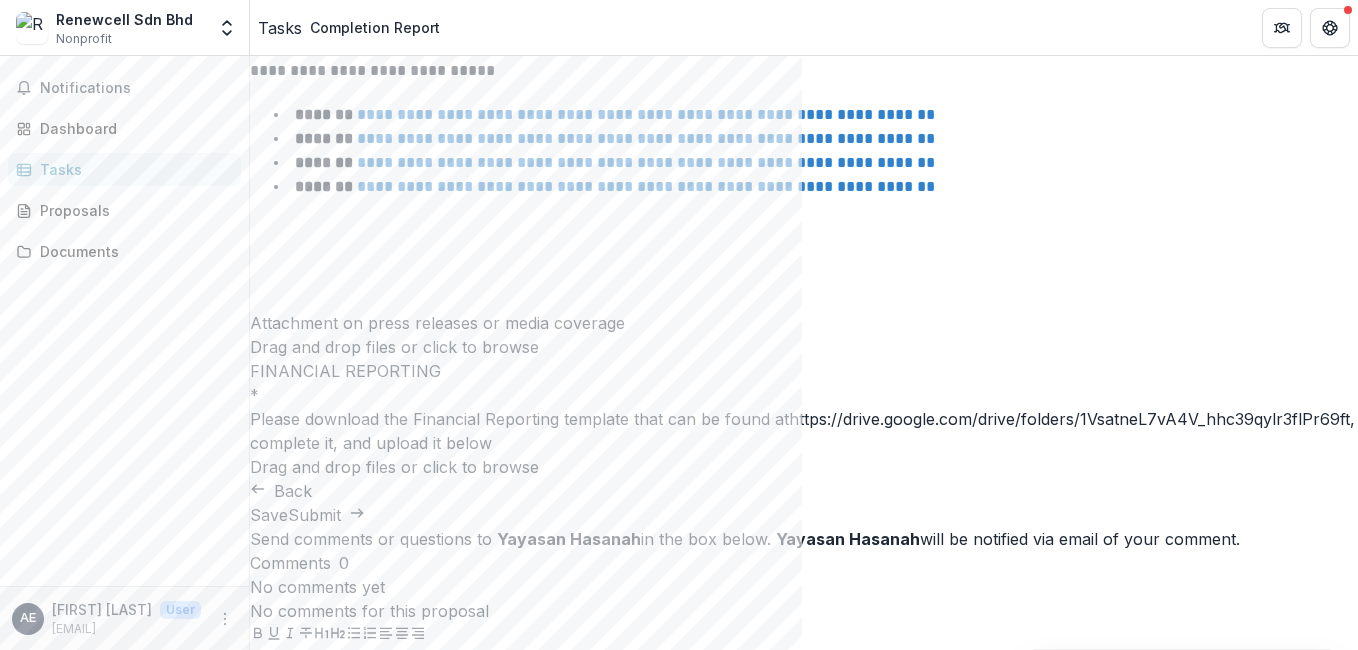 click on "Back" at bounding box center (281, 491) 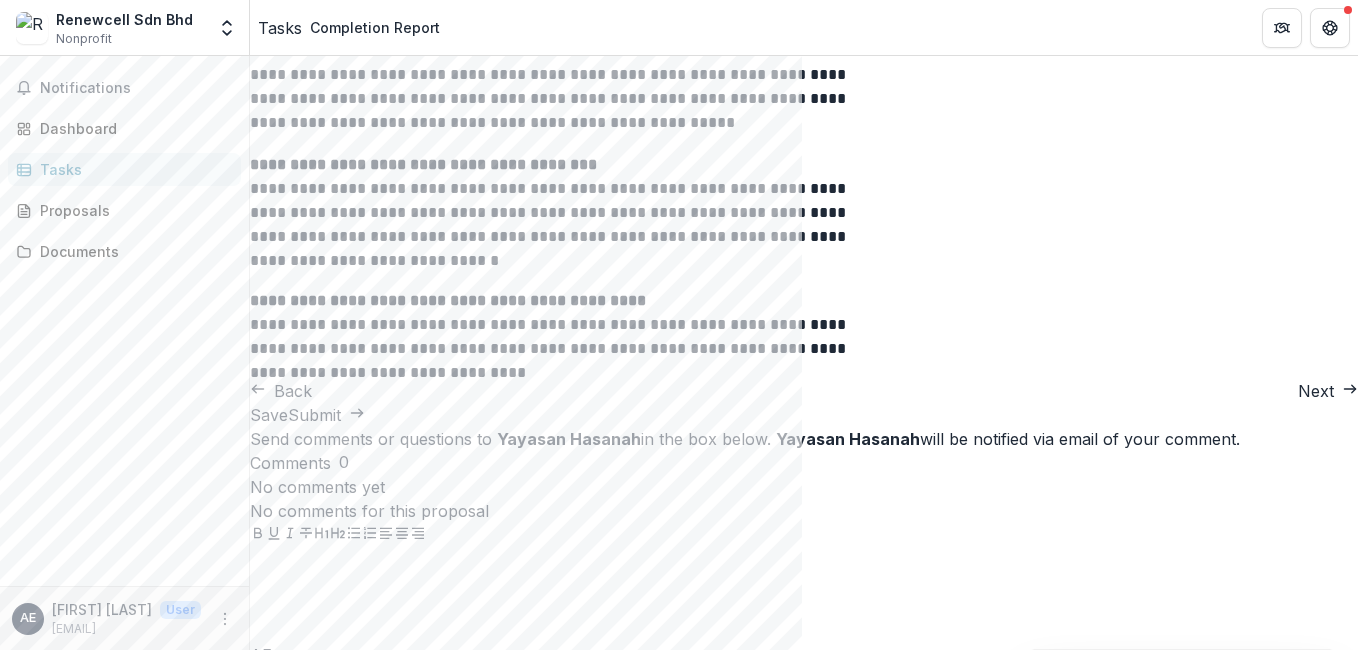 click on "Back" at bounding box center (281, 391) 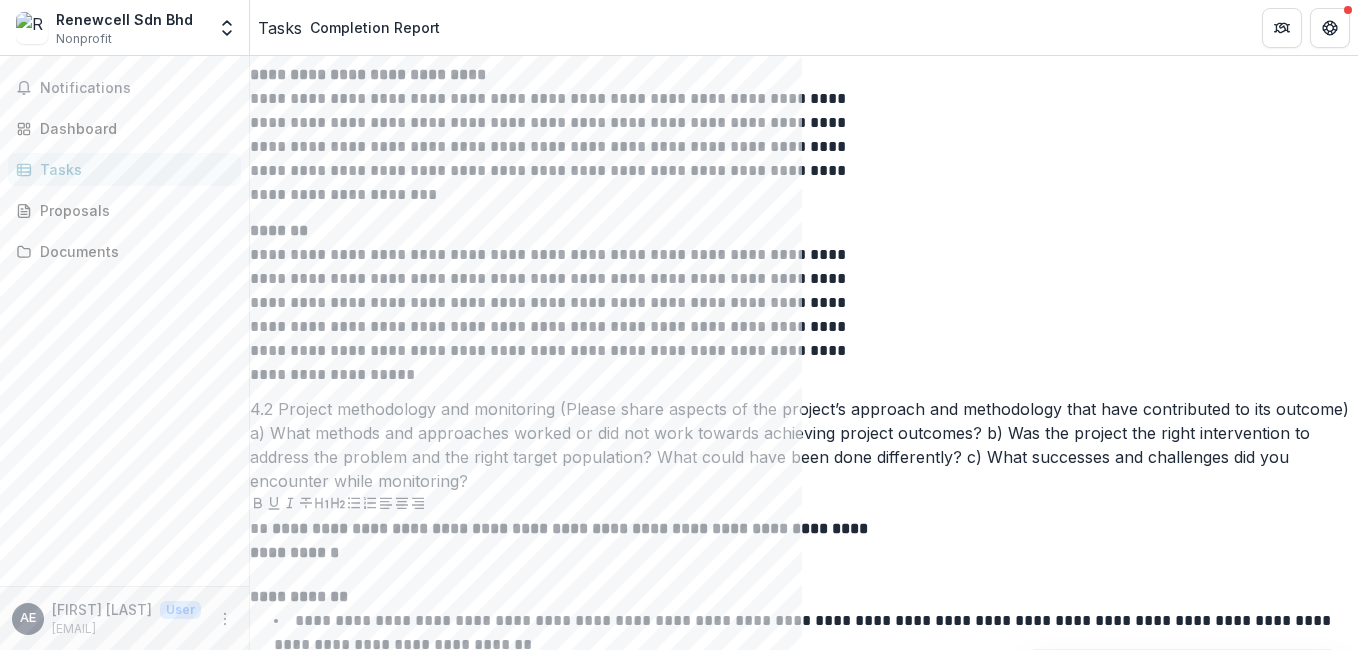 scroll, scrollTop: 1894, scrollLeft: 0, axis: vertical 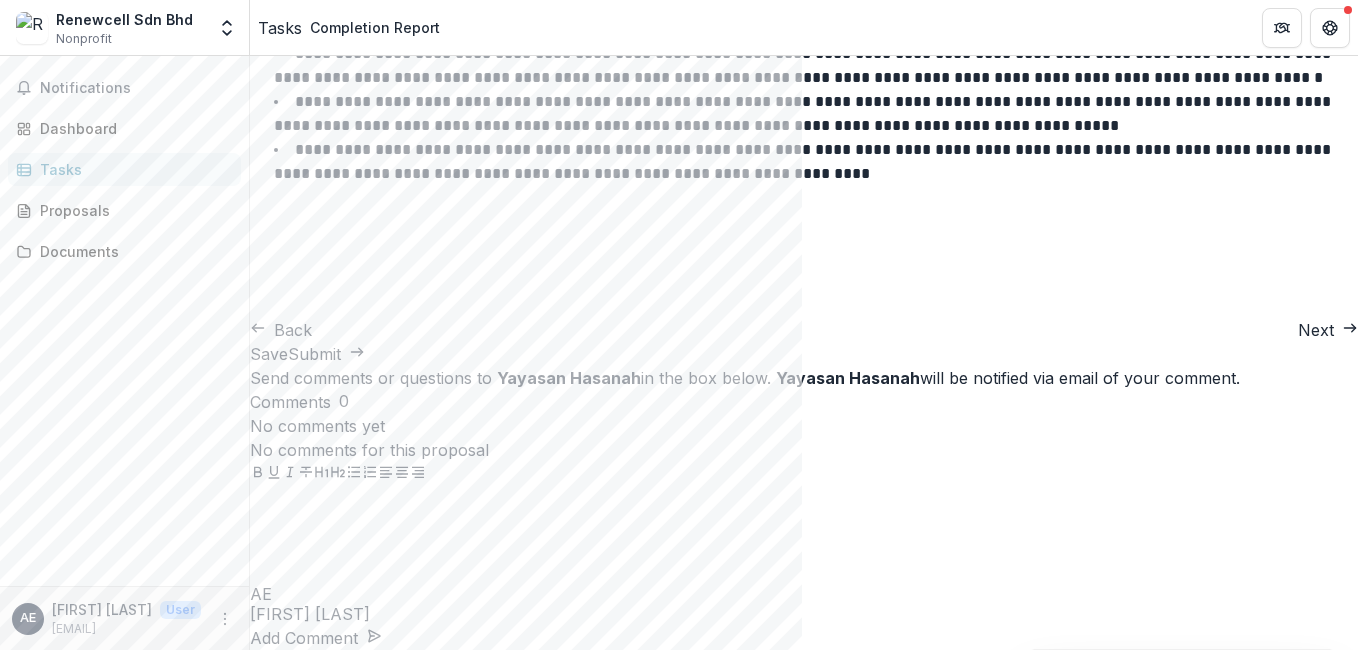 click on "Back" at bounding box center (281, 330) 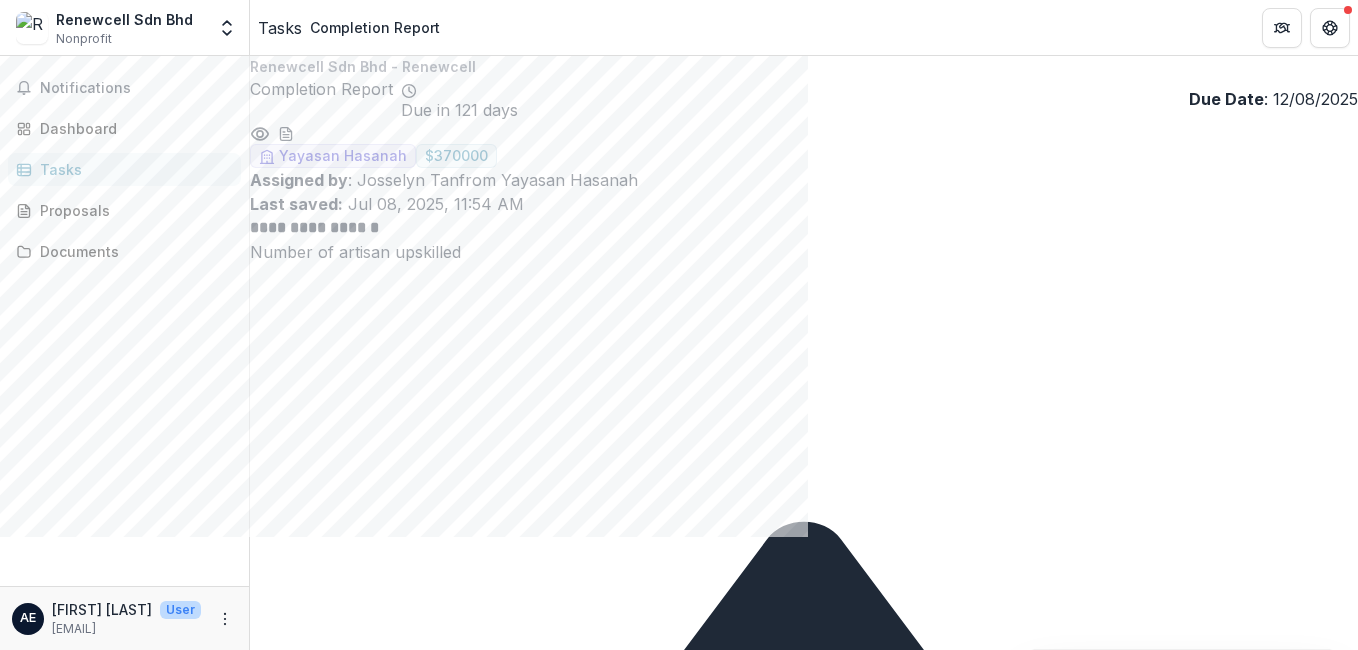 click on "Save Submit" at bounding box center (804, 2616) 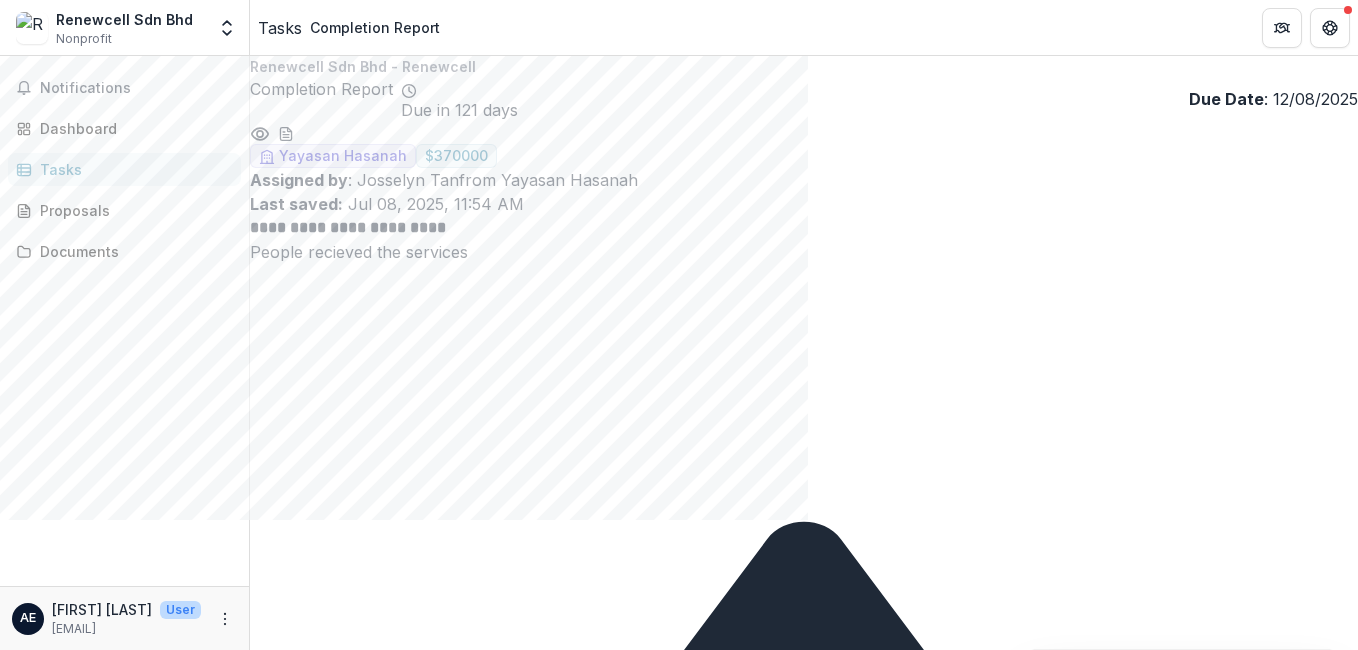 click on "Back" at bounding box center (281, 4784) 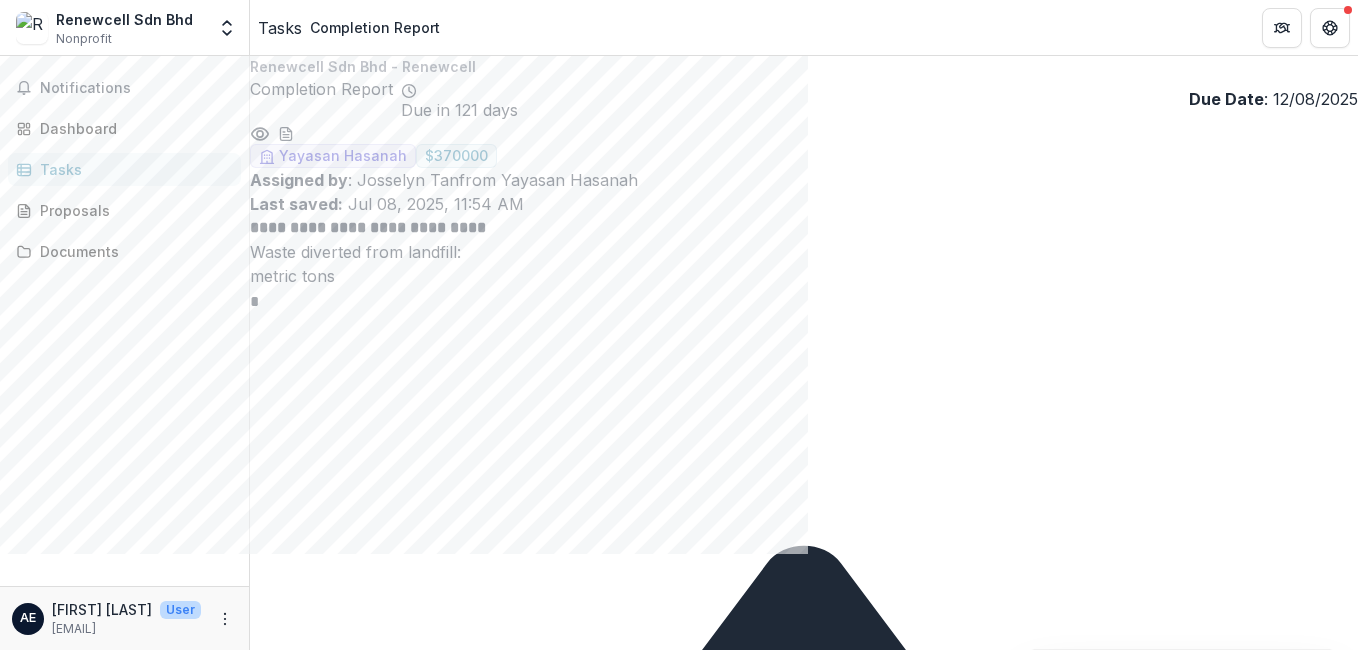 click on "**********" at bounding box center (804, 2530) 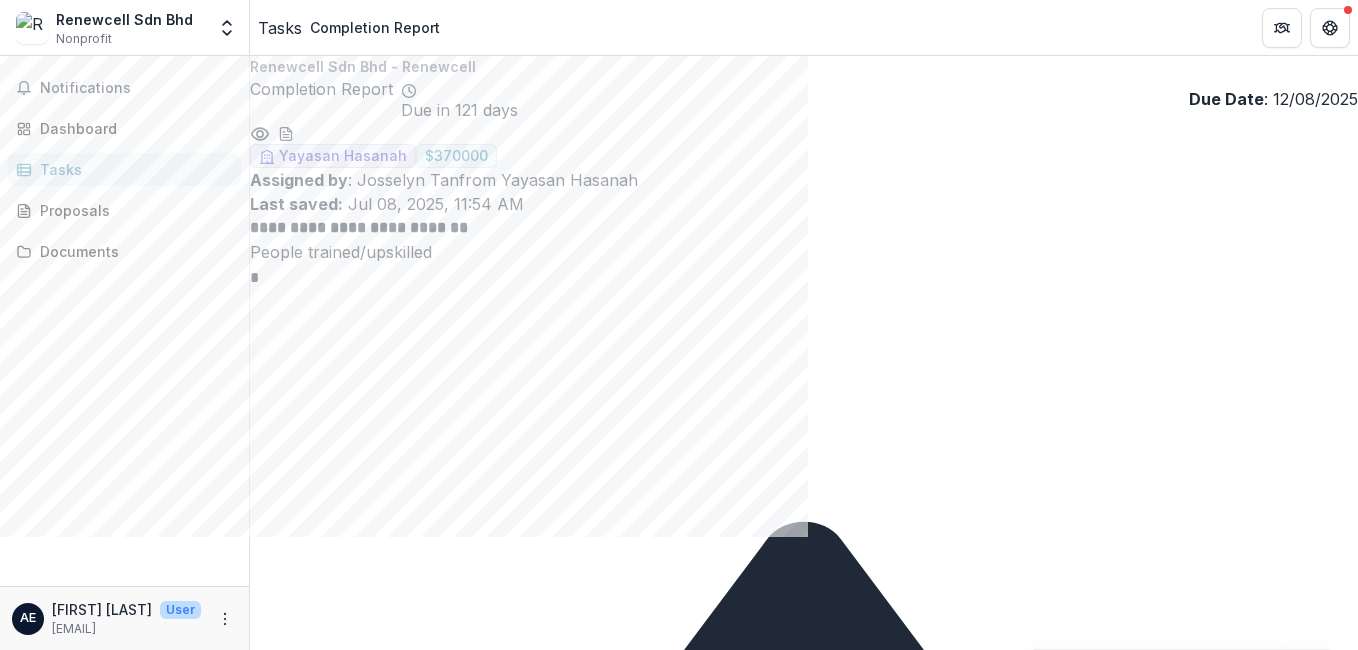 click on "Back" at bounding box center [281, 2592] 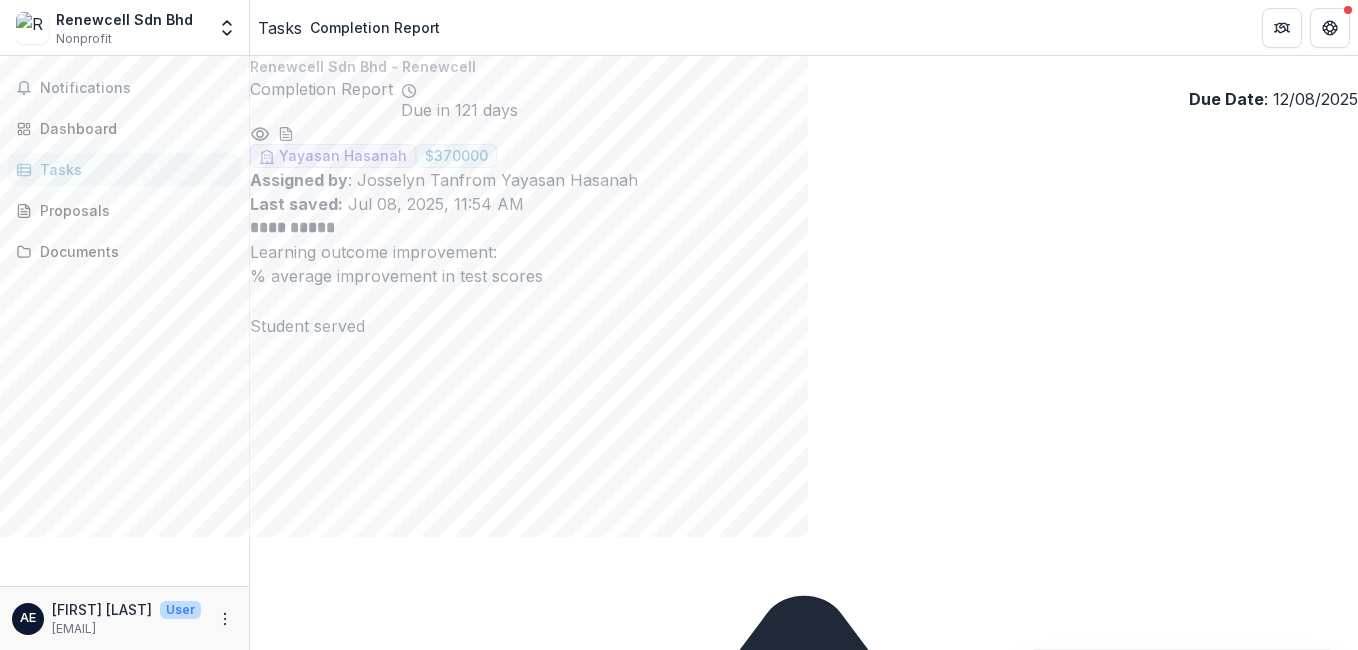 click on "Back" at bounding box center (281, 2592) 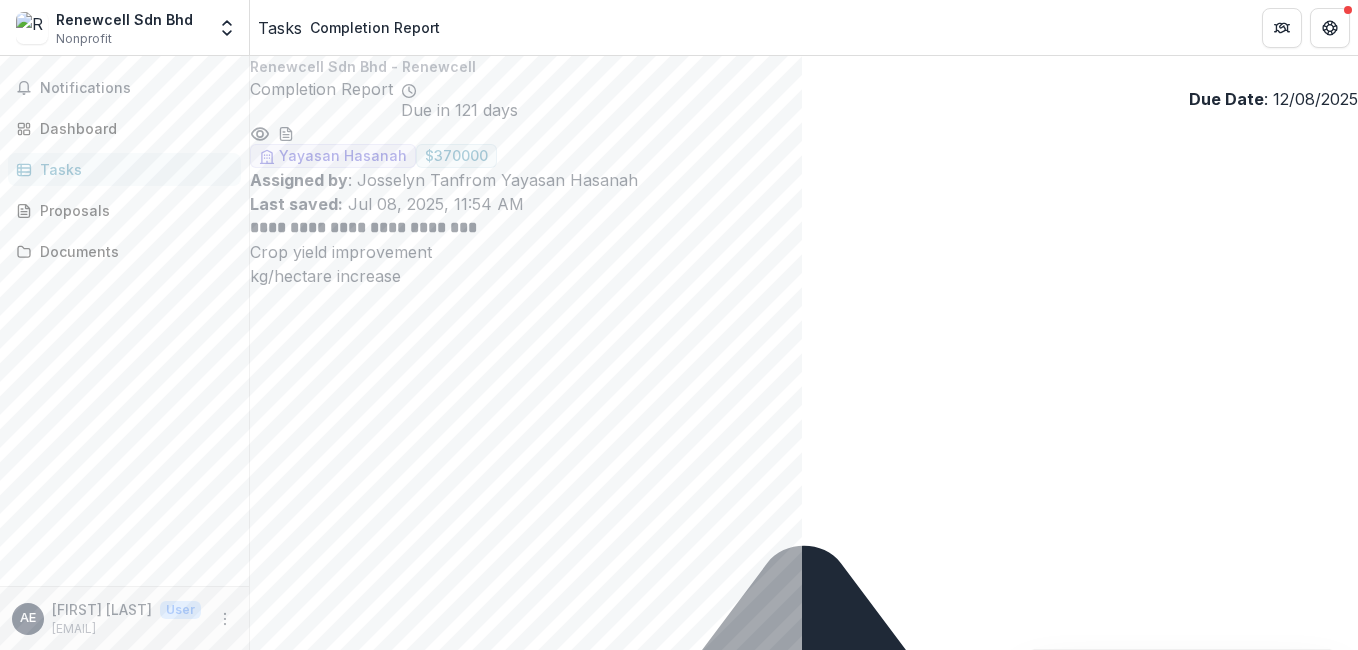 drag, startPoint x: 391, startPoint y: 493, endPoint x: 392, endPoint y: 613, distance: 120.004166 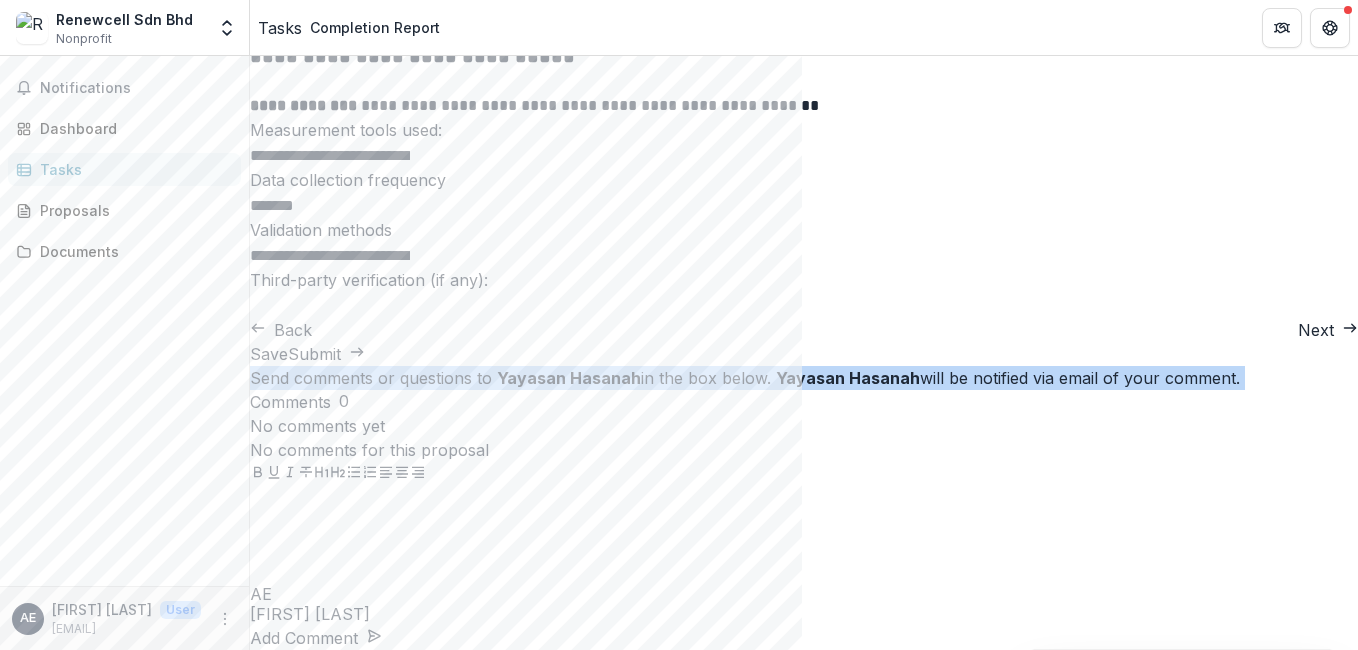 scroll, scrollTop: 259, scrollLeft: 0, axis: vertical 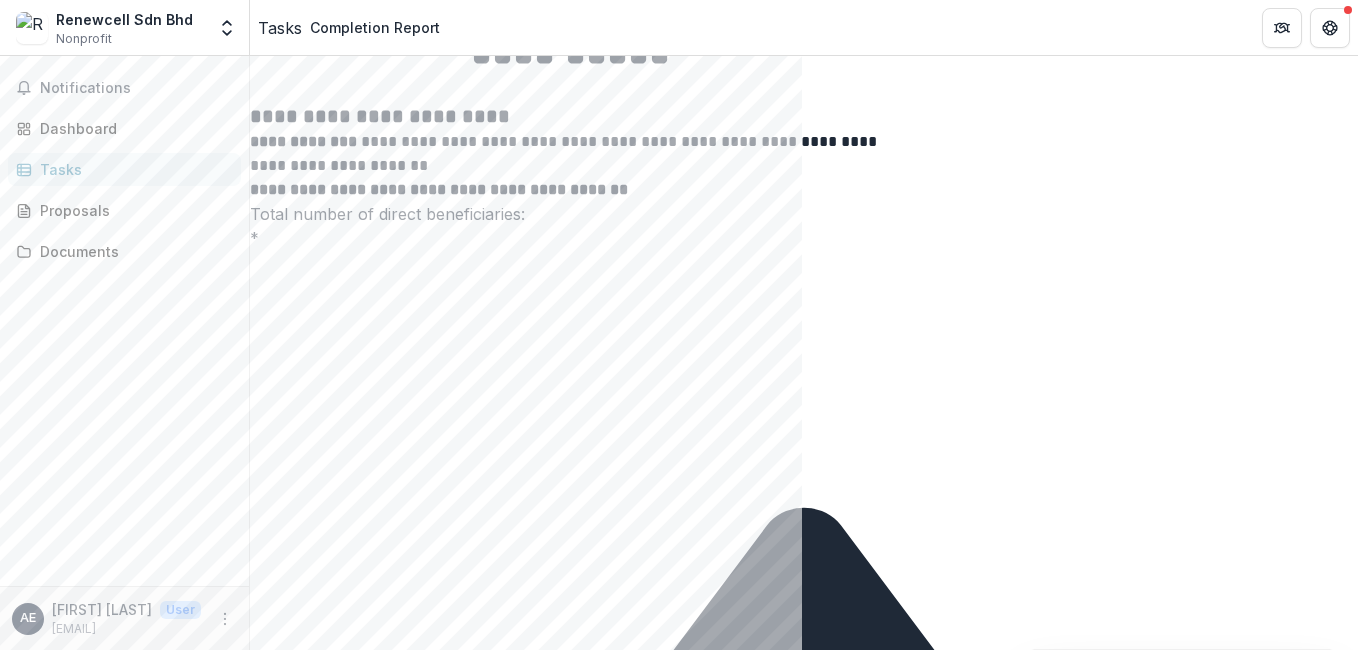 click on "Back" at bounding box center (281, 2703) 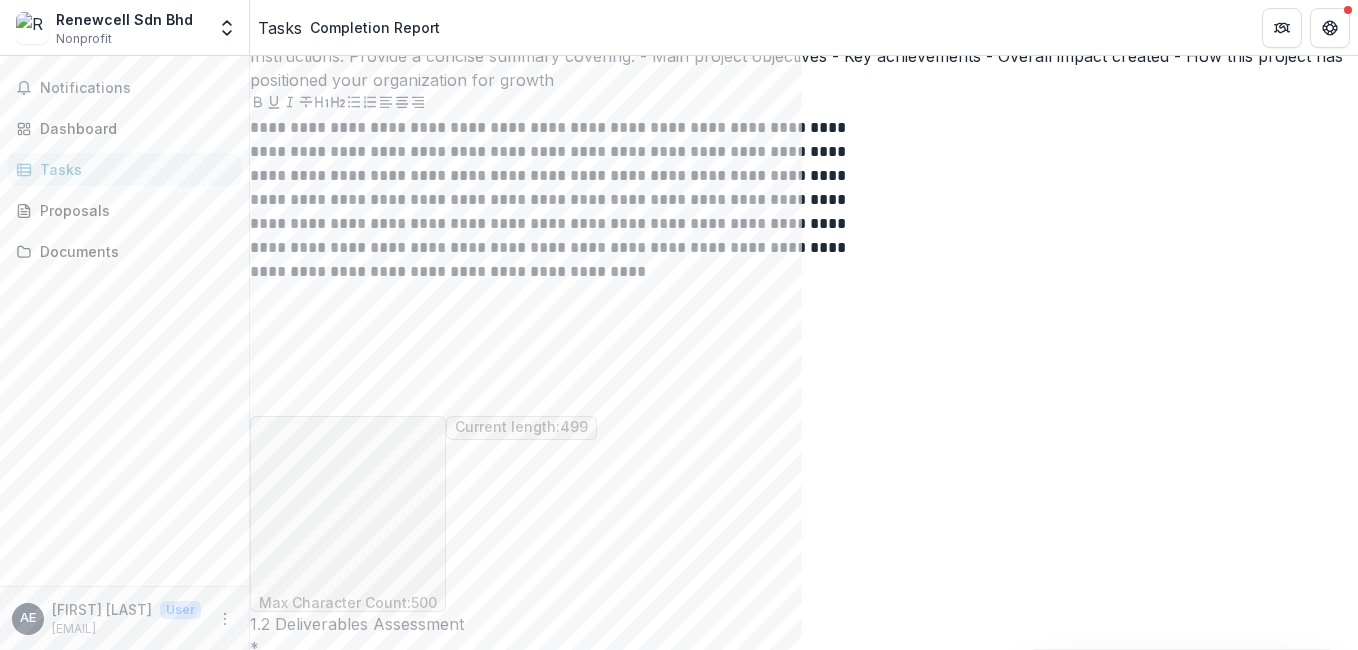 scroll, scrollTop: 300, scrollLeft: 0, axis: vertical 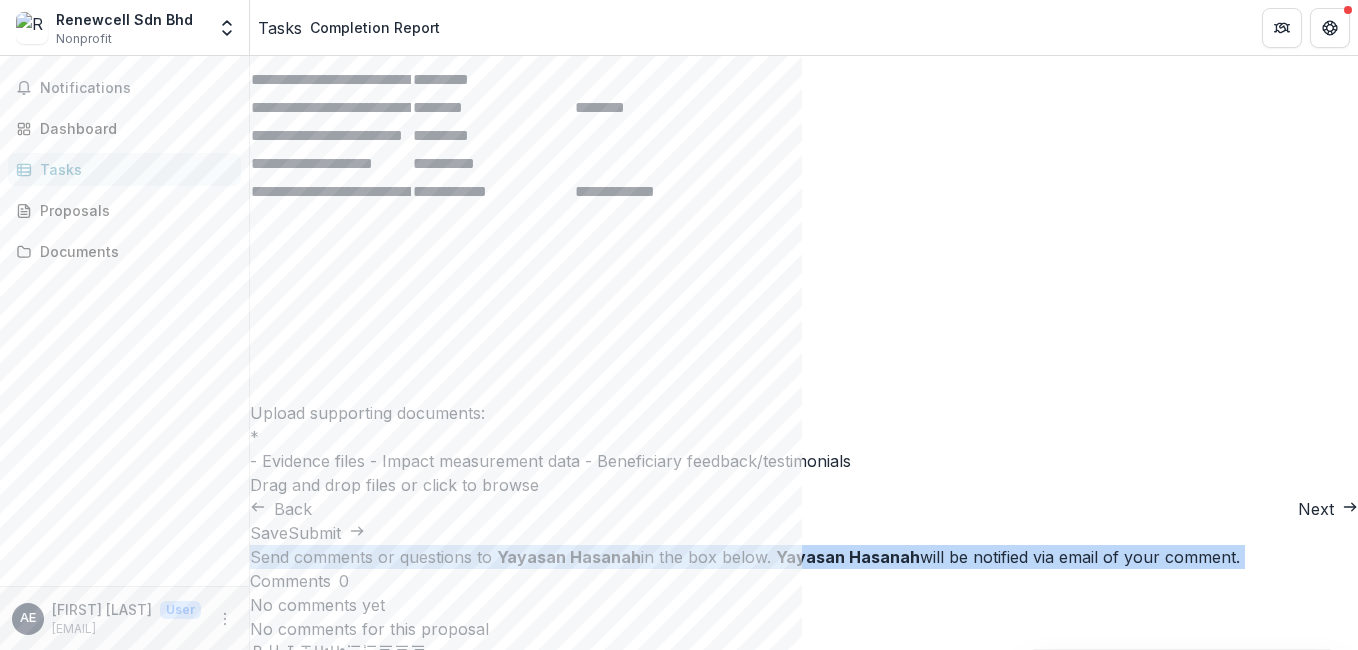 click on "Back" at bounding box center (281, 509) 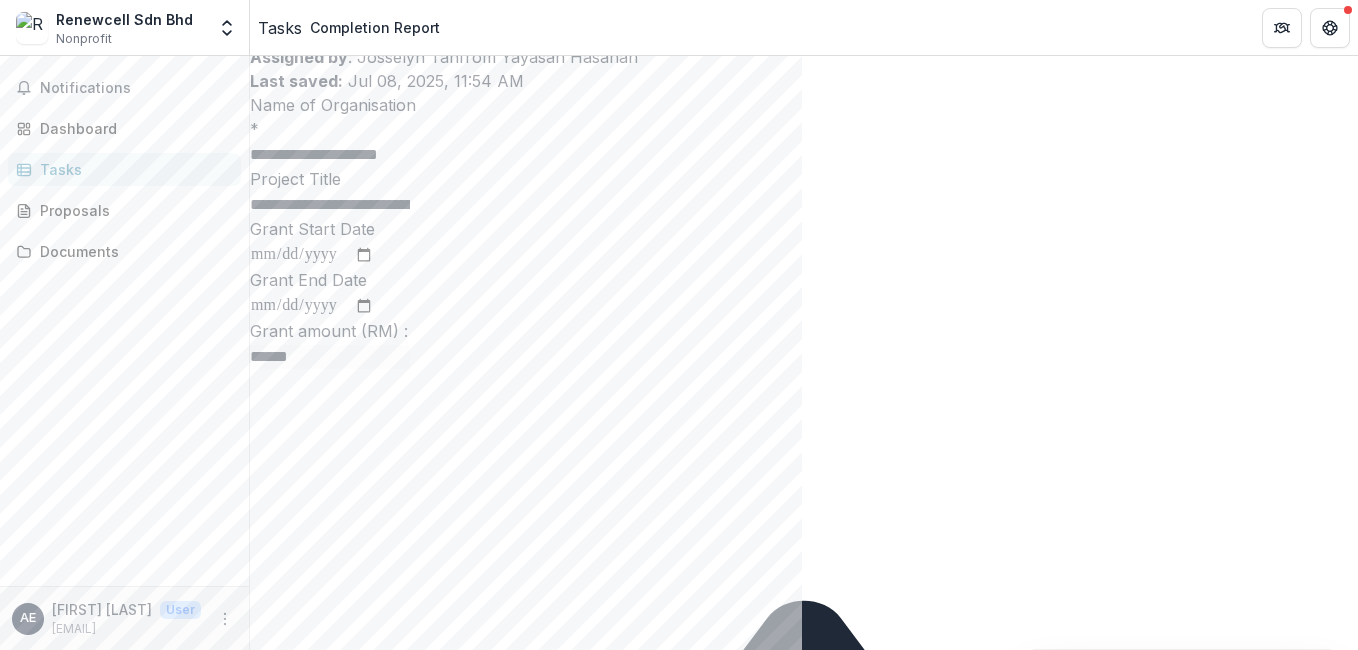 scroll, scrollTop: 115, scrollLeft: 0, axis: vertical 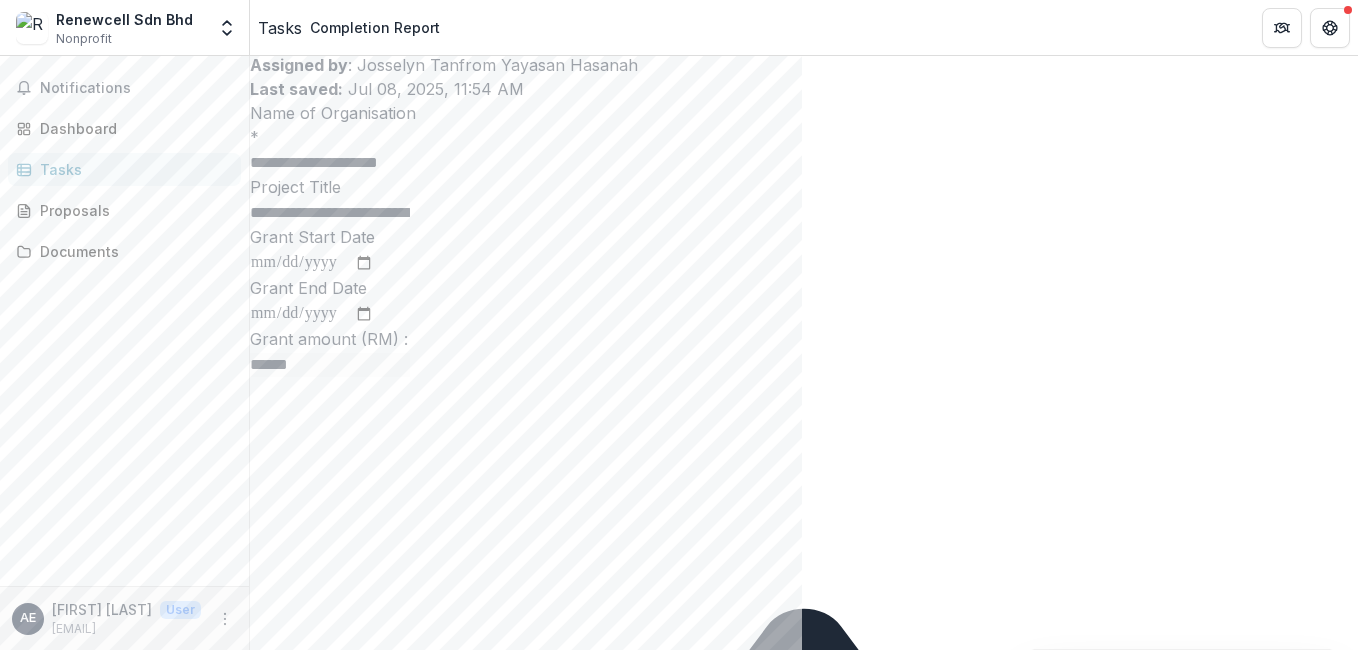 click on "Send comments or questions to   Yayasan Hasanah  in the box below.   Yayasan Hasanah  will be notified via email of your comment. Comments 0 No comments yet No comments for this proposal AE [FIRST] [LAST] Add Comment" at bounding box center (804, 3104) 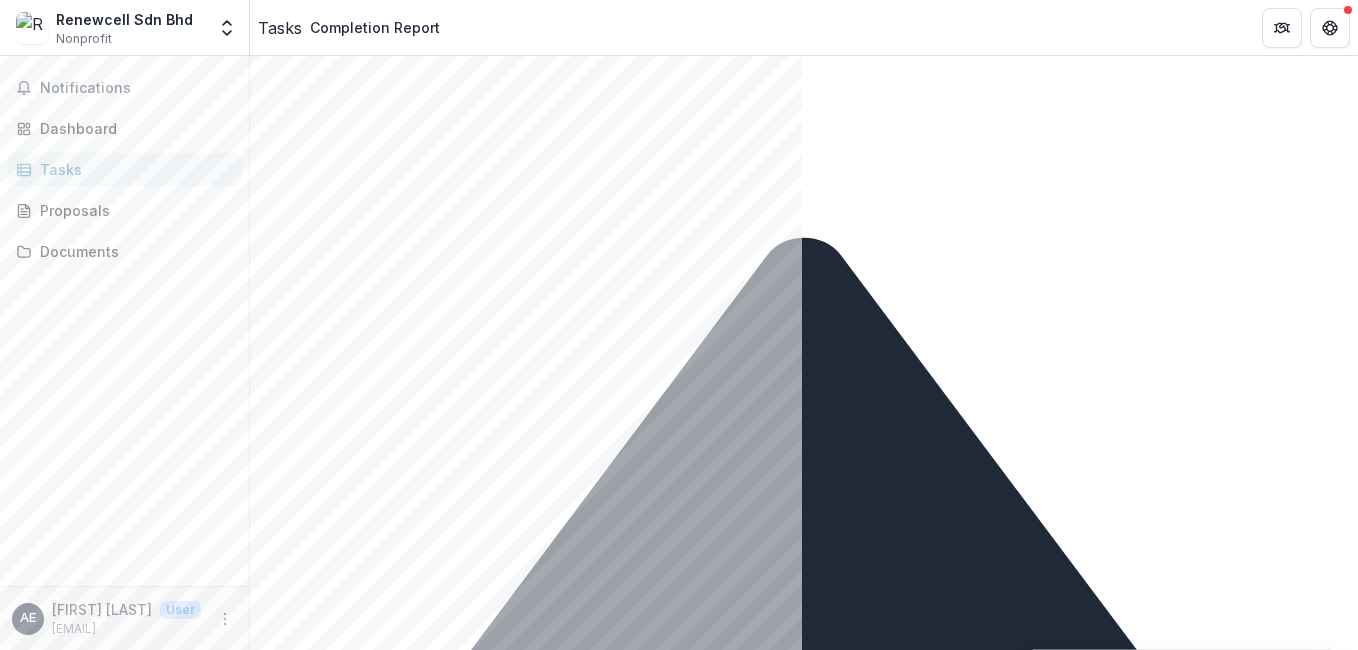 scroll, scrollTop: 558, scrollLeft: 0, axis: vertical 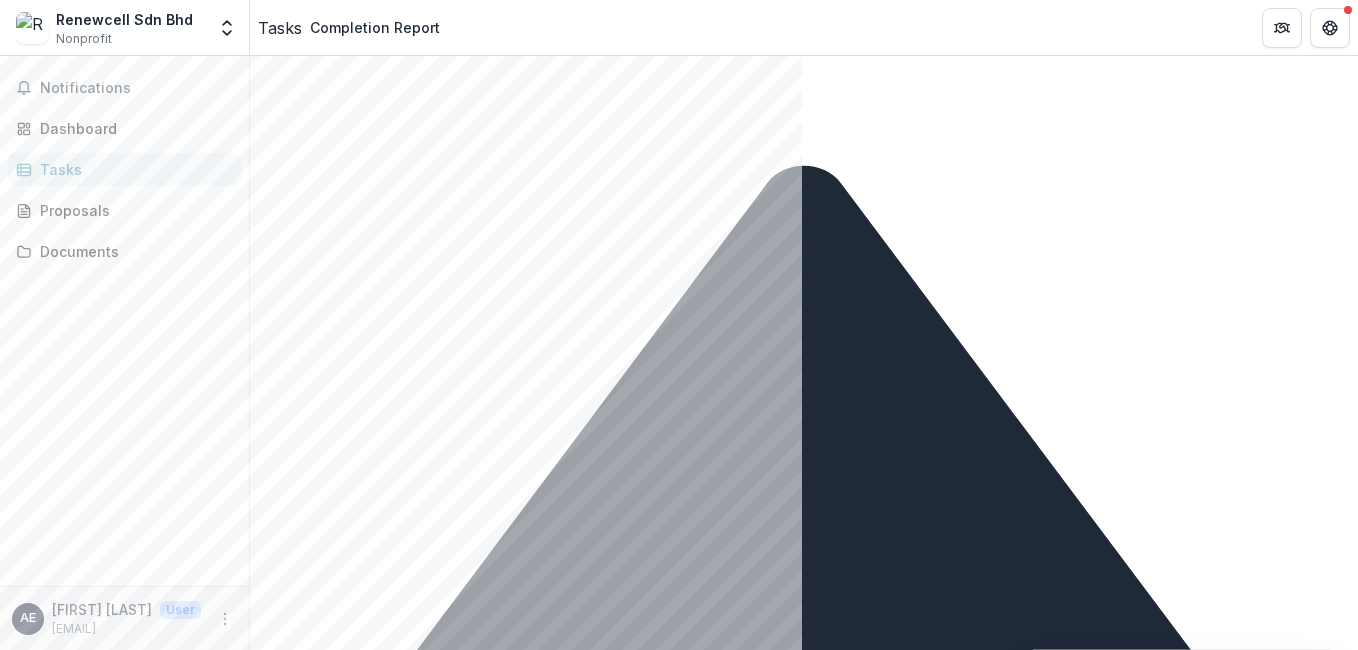 type 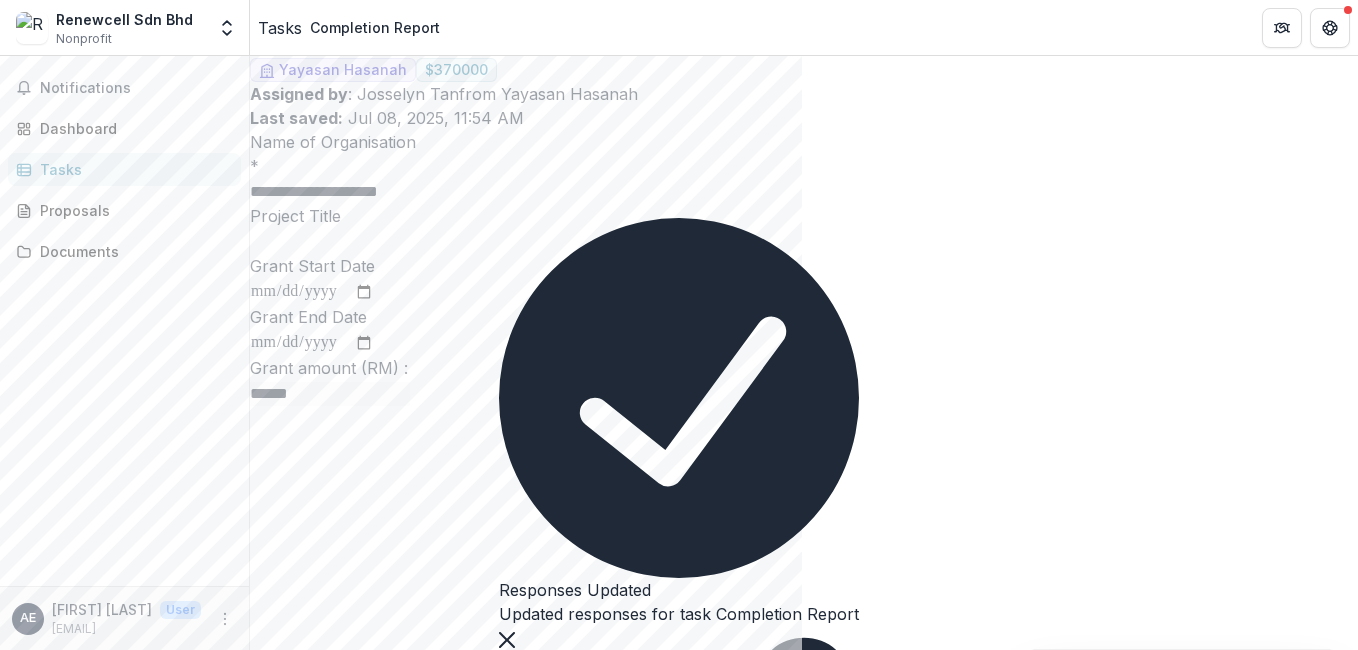 scroll, scrollTop: 58, scrollLeft: 0, axis: vertical 